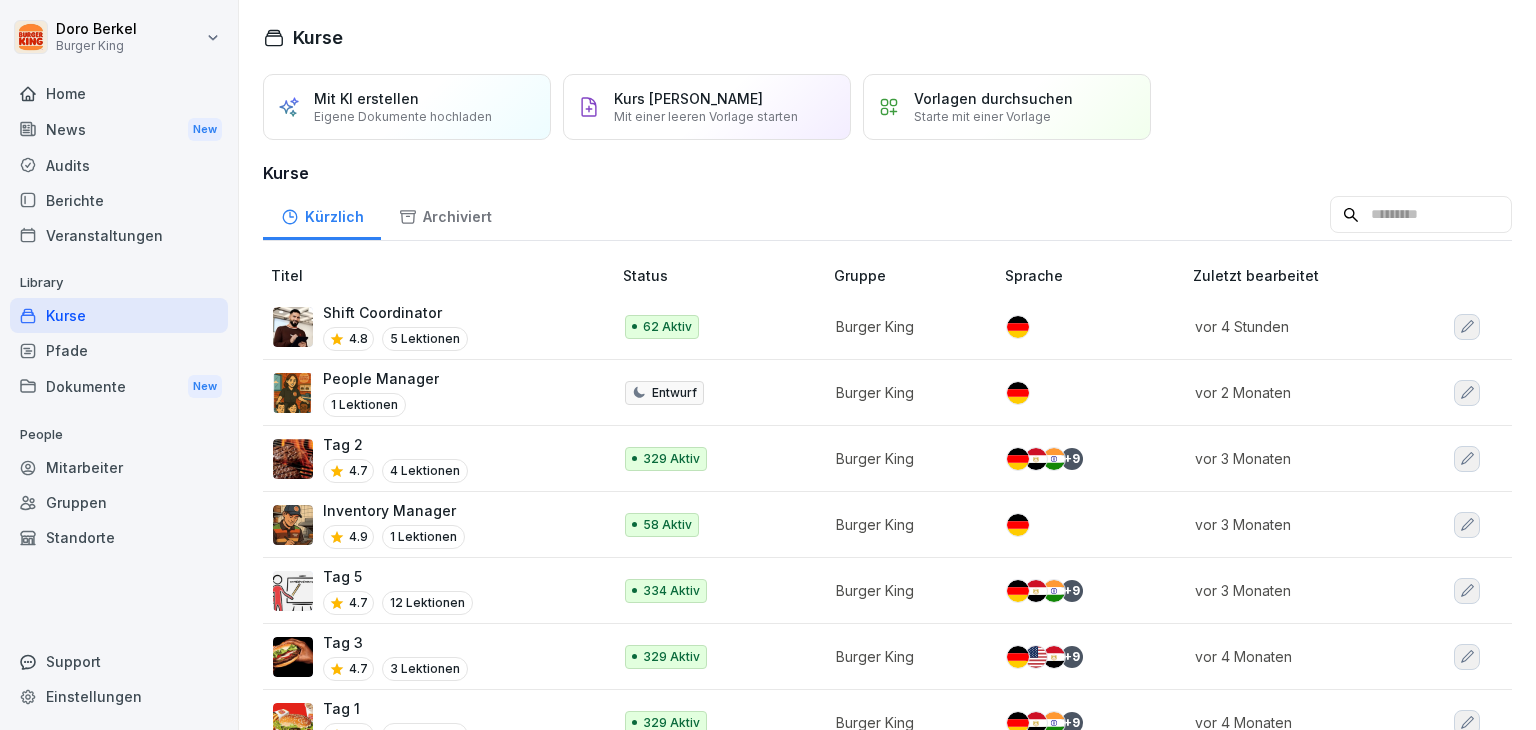 scroll, scrollTop: 0, scrollLeft: 0, axis: both 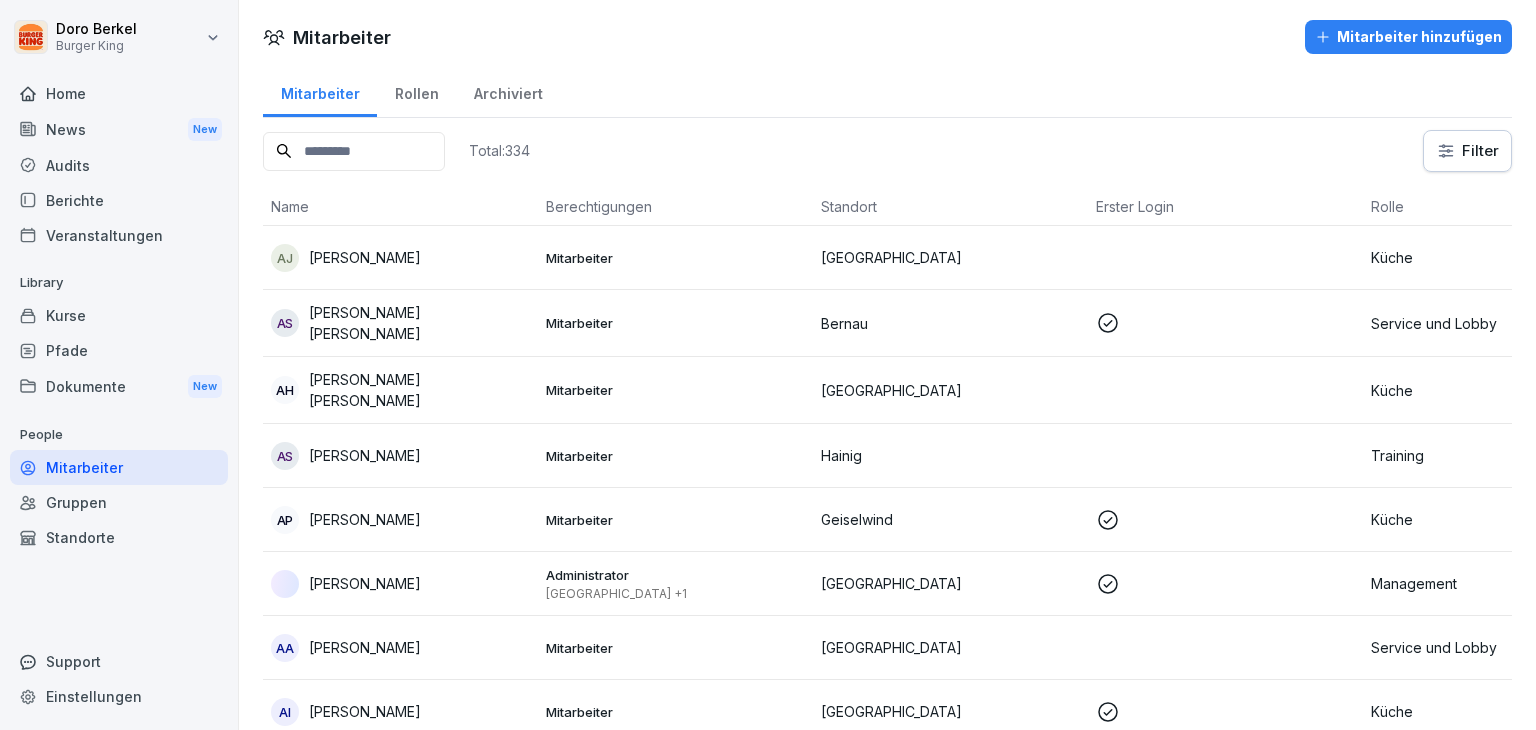 click at bounding box center [354, 151] 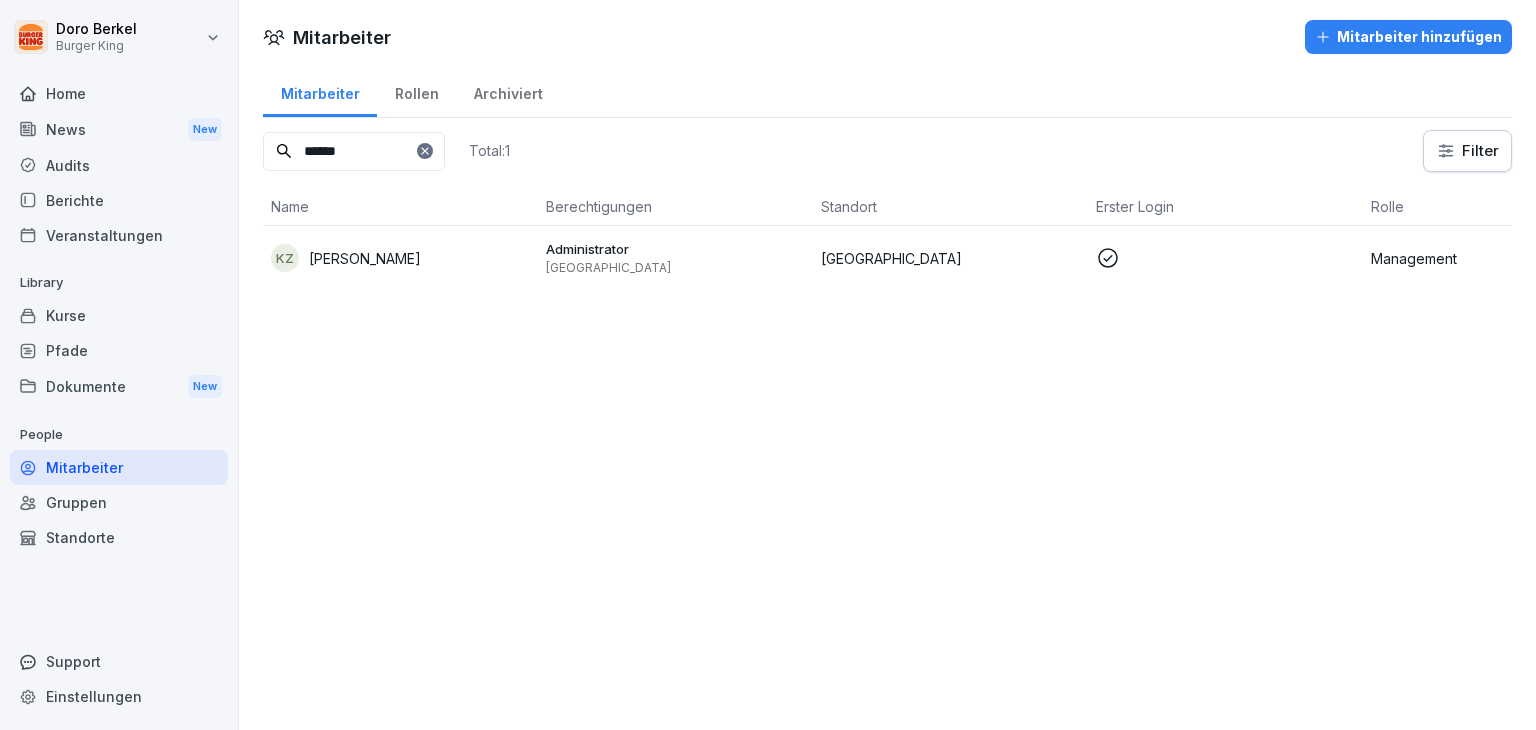 type on "******" 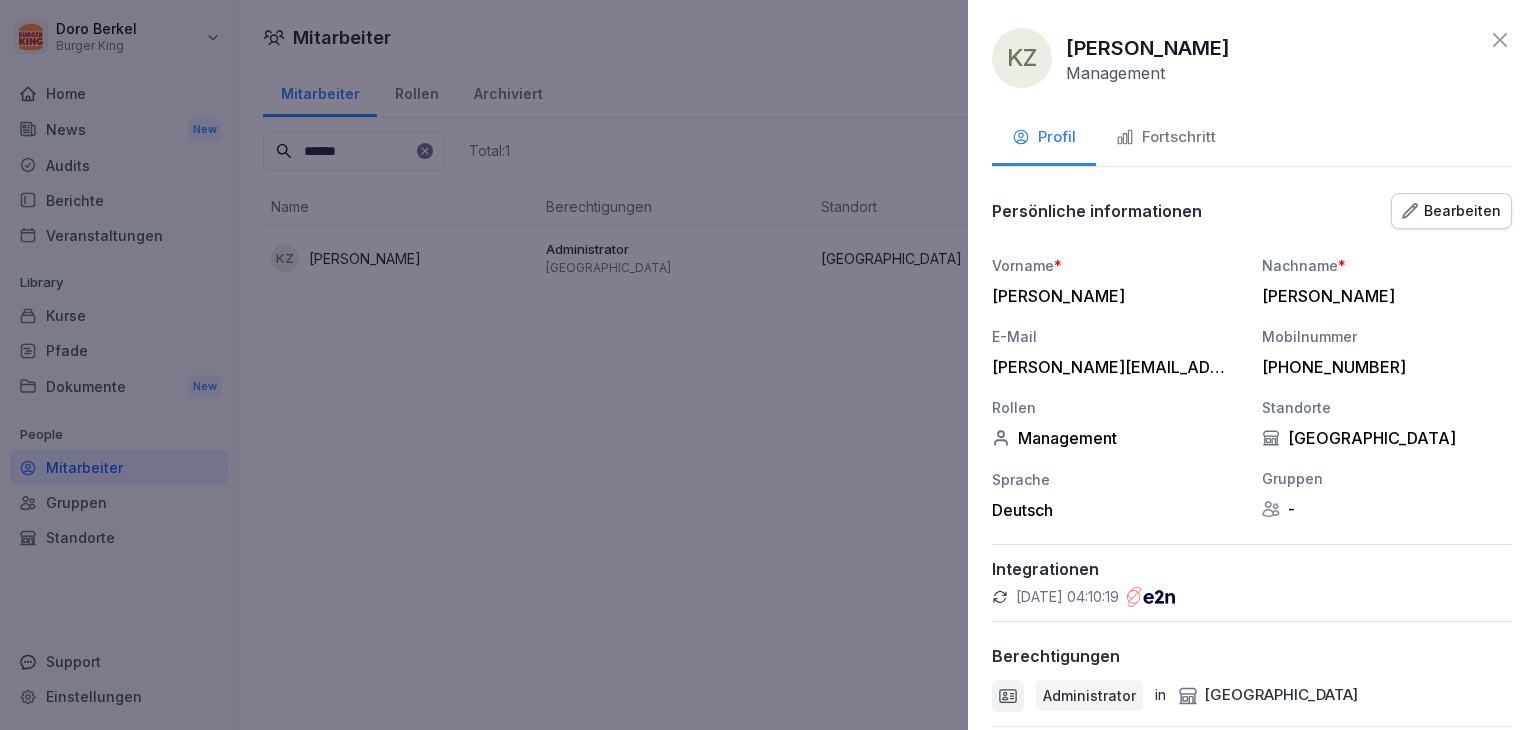 click on "Fortschritt" at bounding box center (1166, 137) 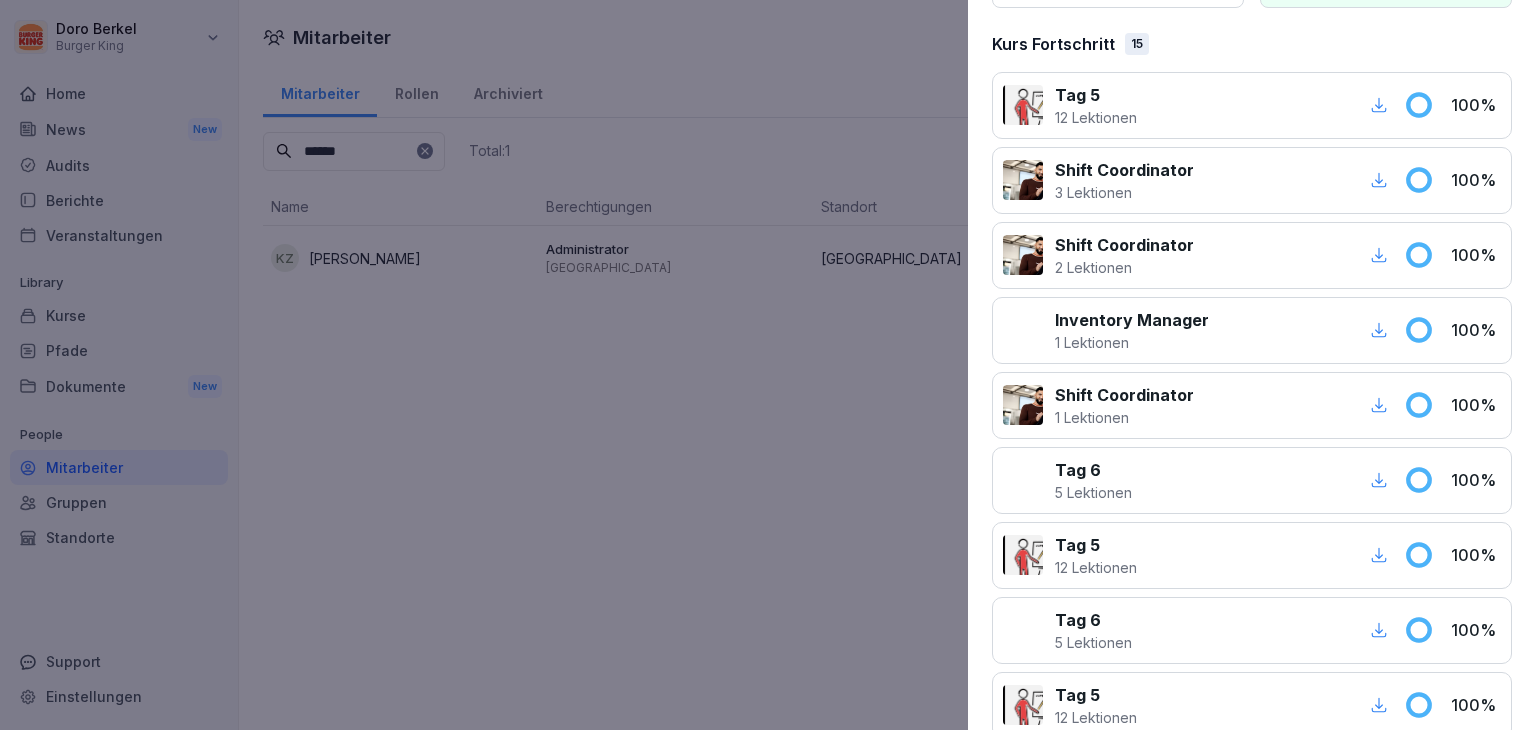 scroll, scrollTop: 300, scrollLeft: 0, axis: vertical 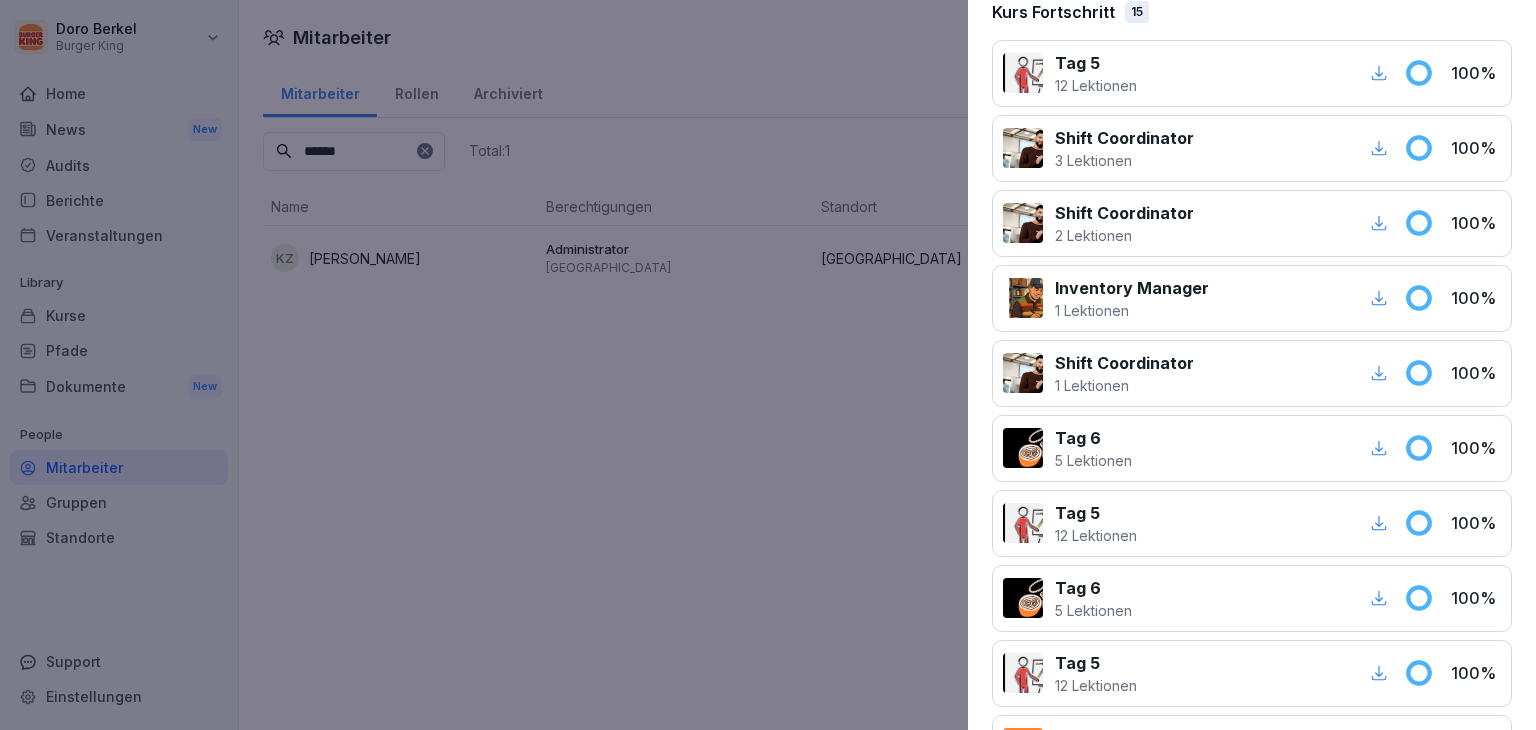 click on "Tag 5" at bounding box center (1096, 513) 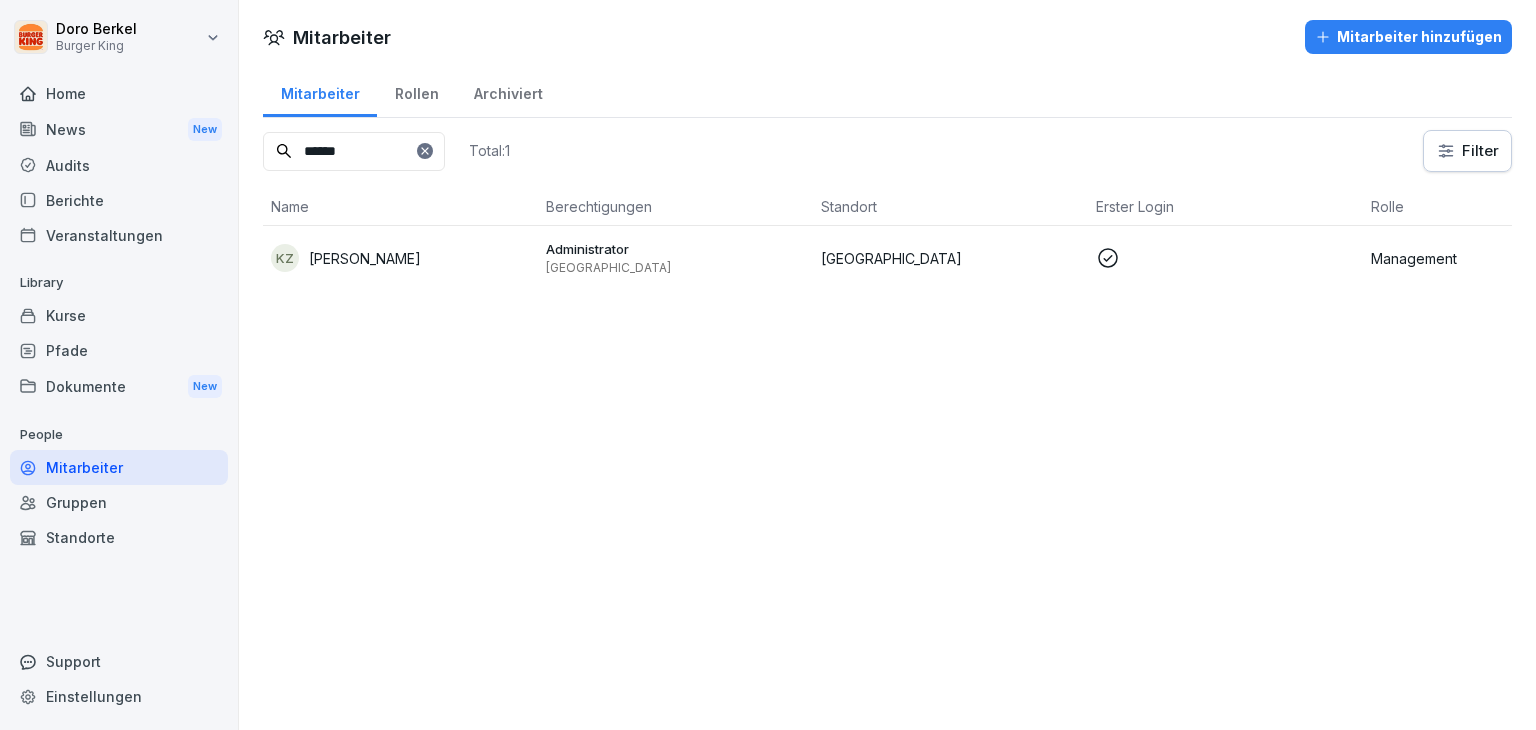 click on "Kurse" at bounding box center [119, 315] 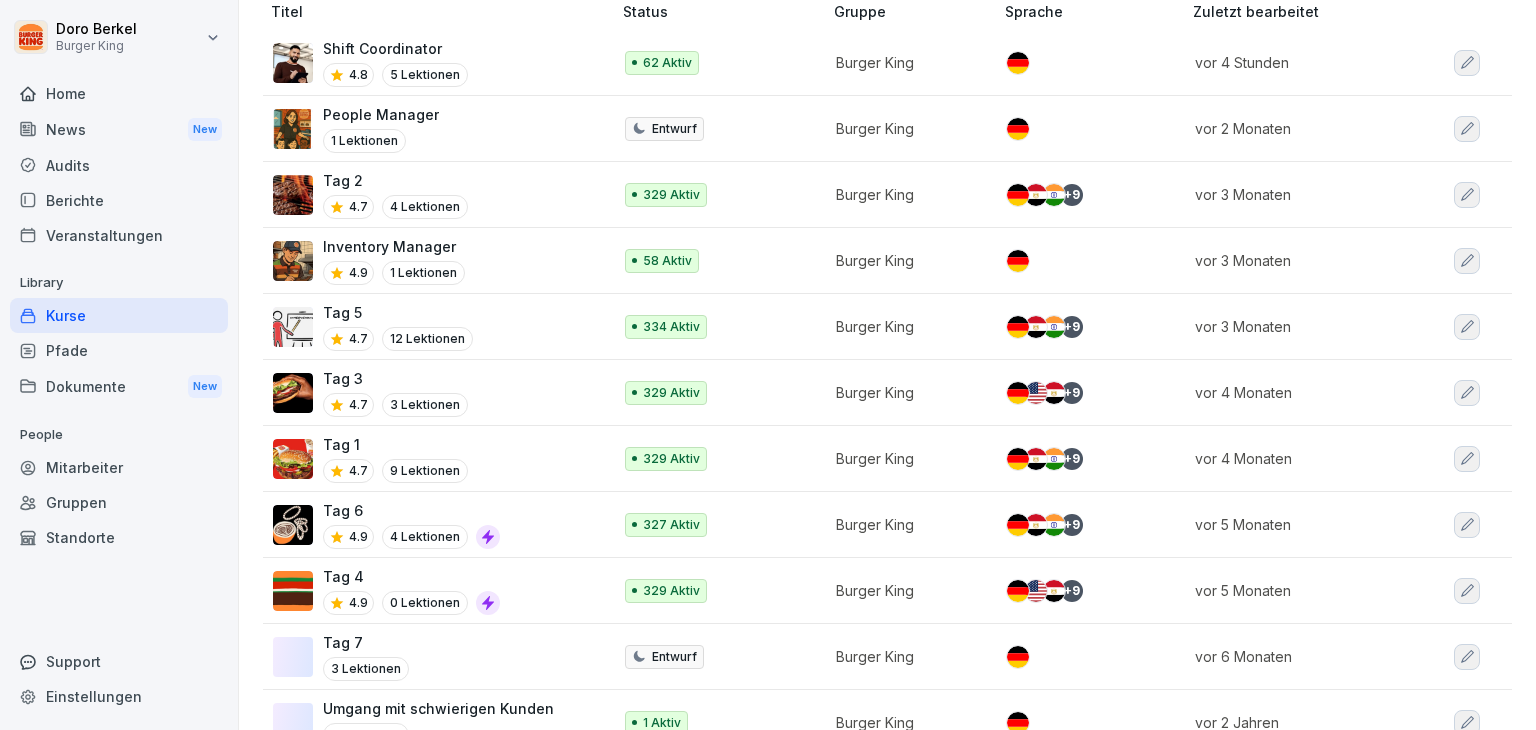 scroll, scrollTop: 300, scrollLeft: 0, axis: vertical 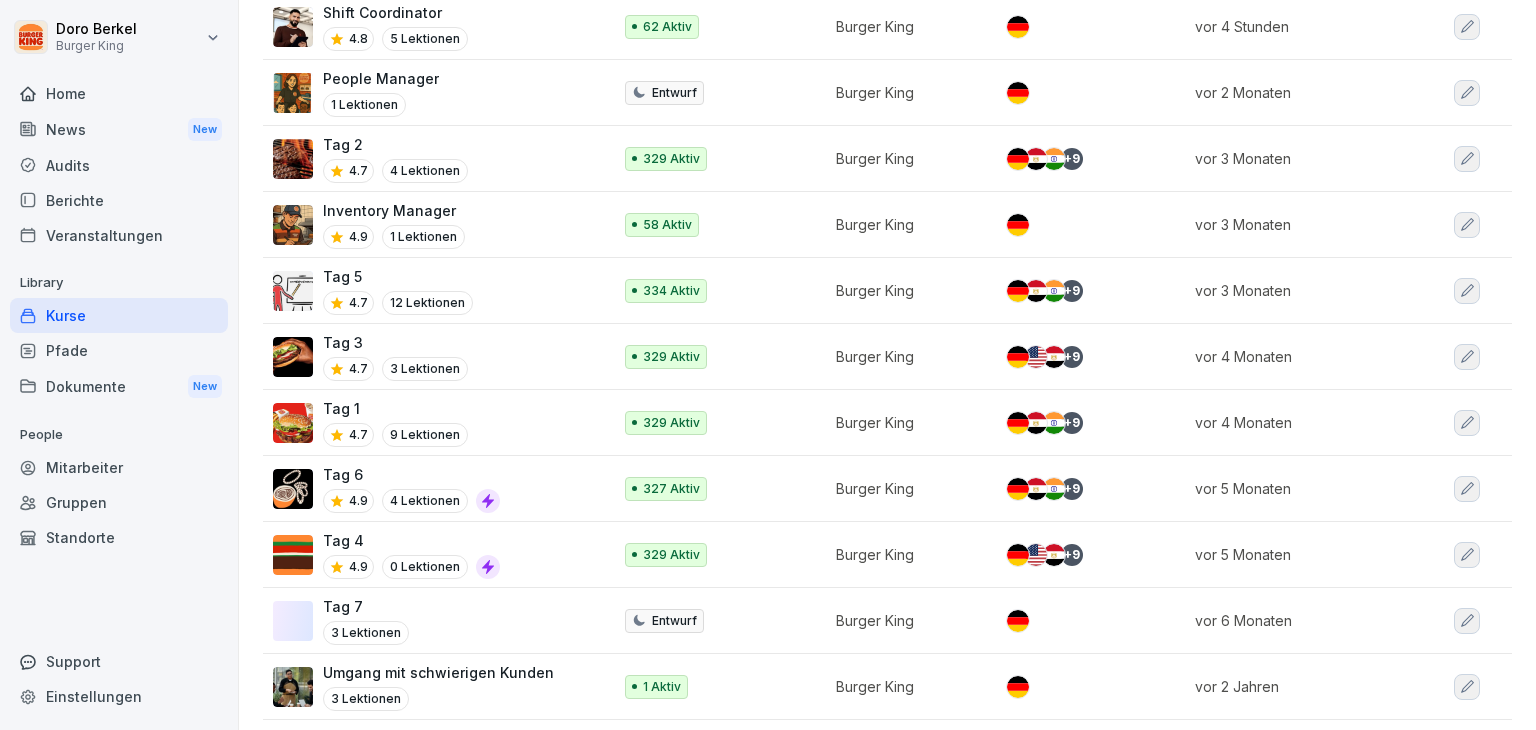 click on "Tag 5" at bounding box center (398, 276) 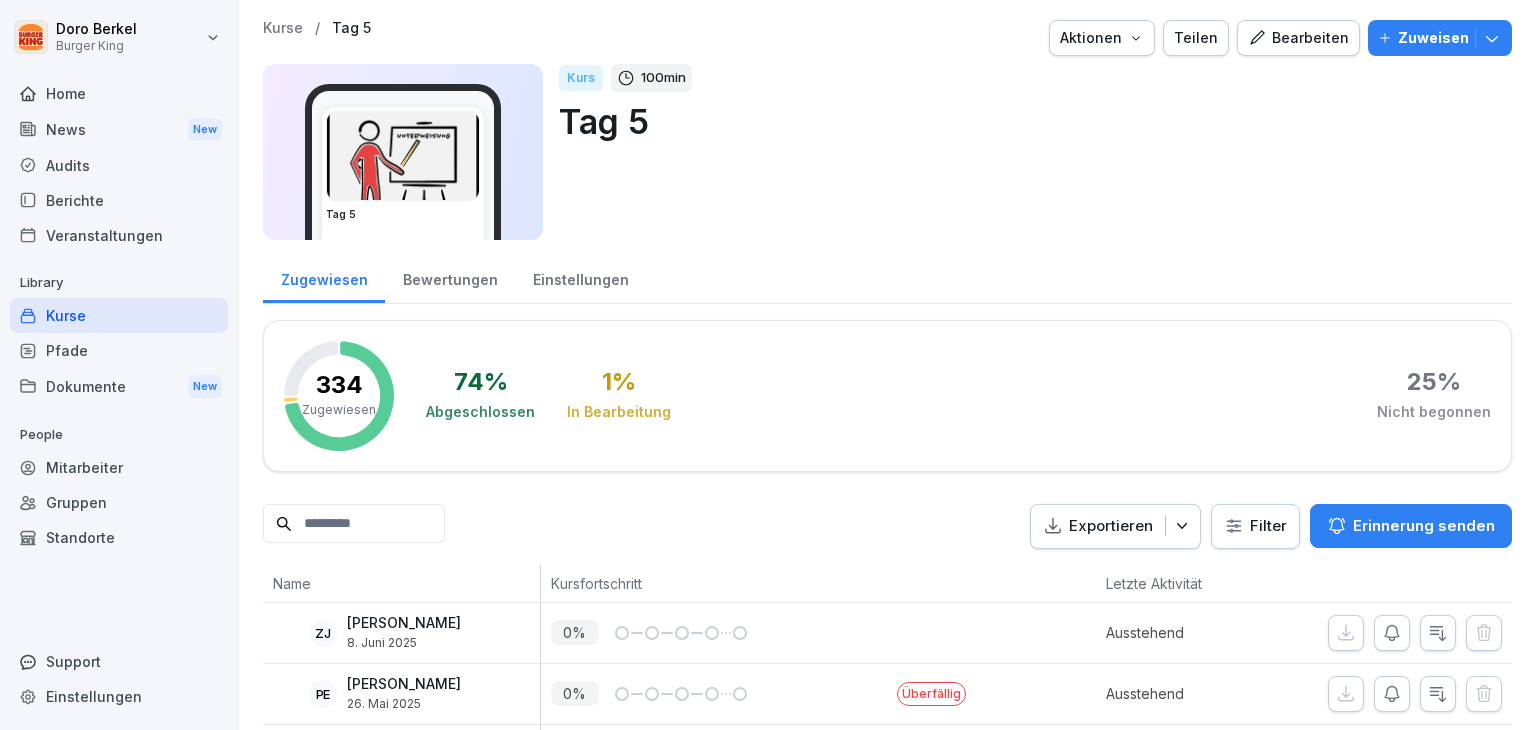 scroll, scrollTop: 0, scrollLeft: 0, axis: both 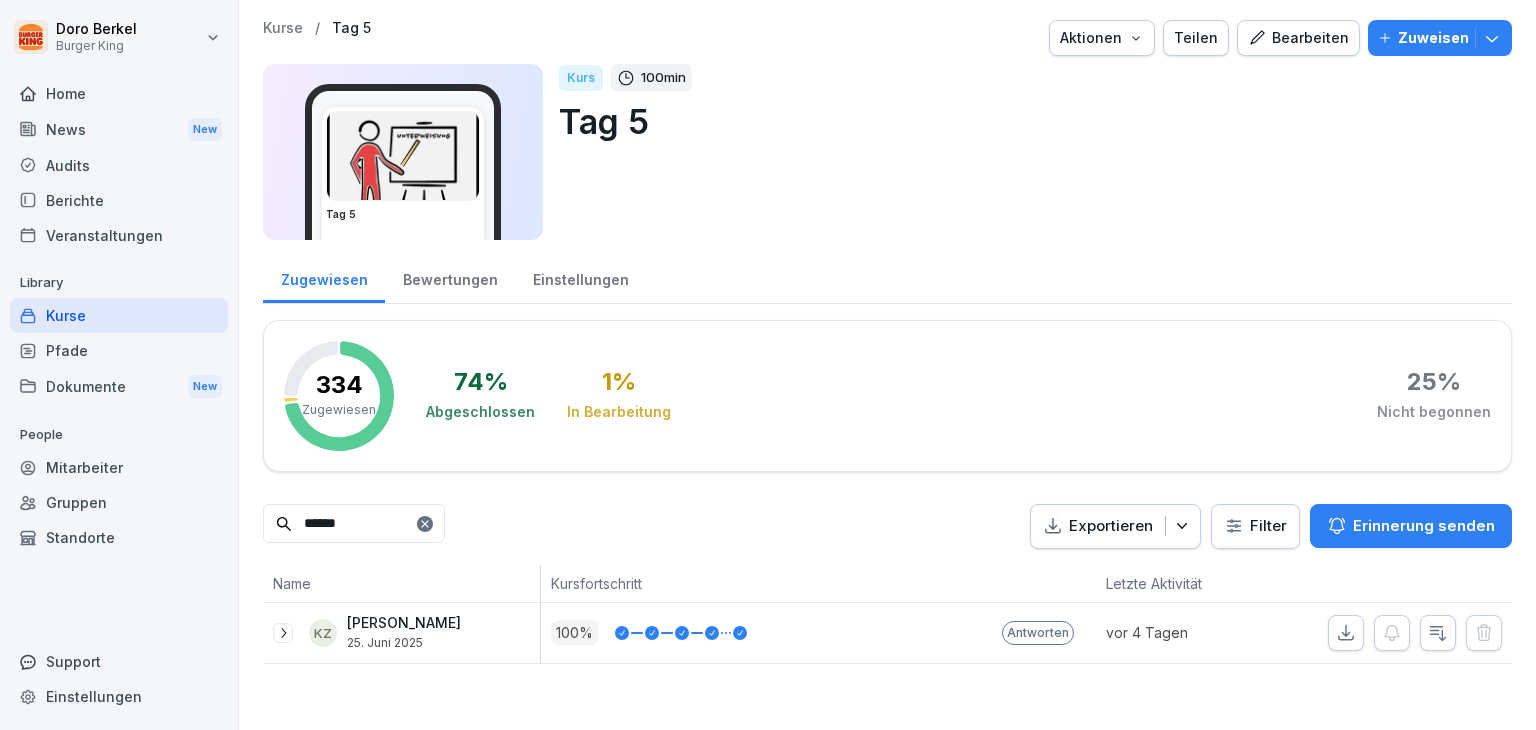 type on "******" 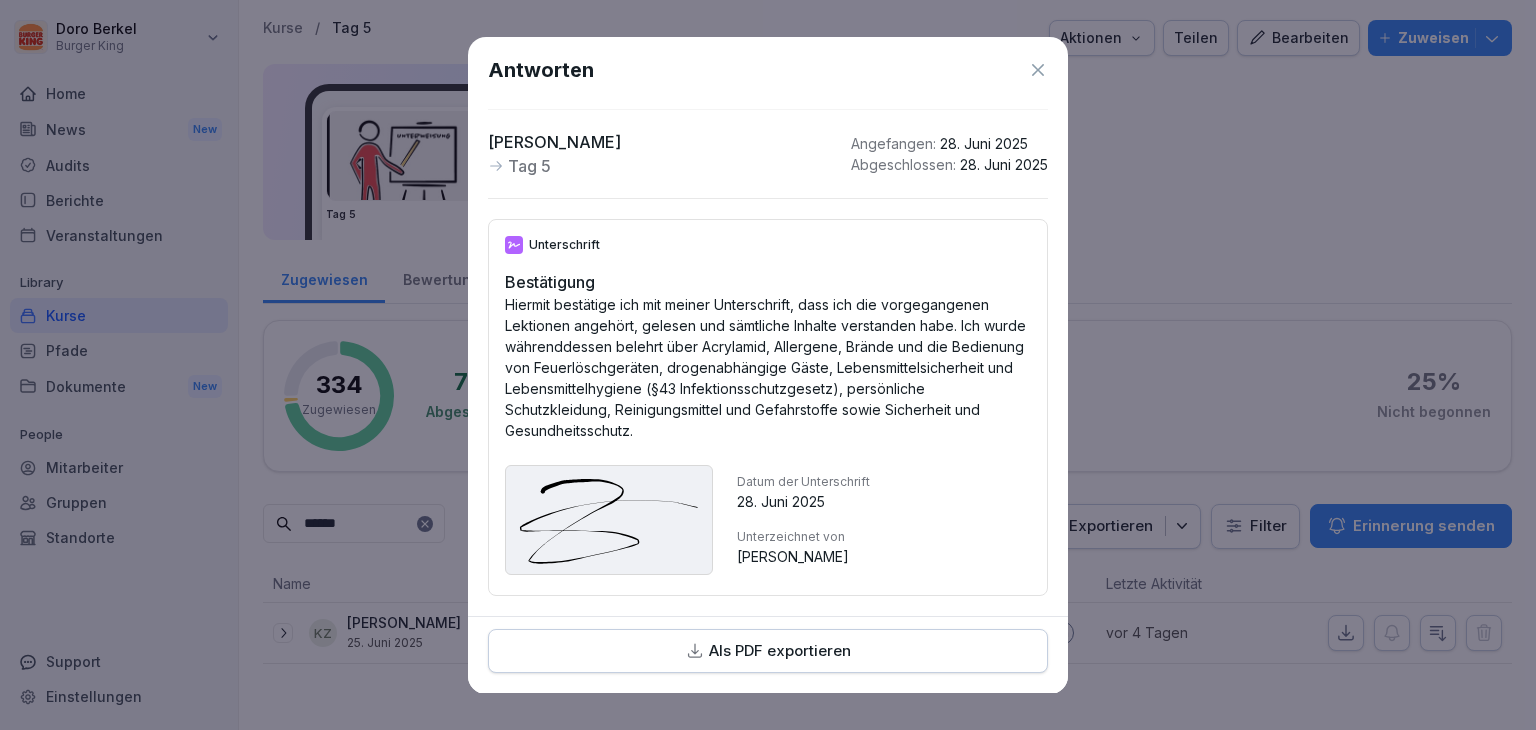 scroll, scrollTop: 0, scrollLeft: 0, axis: both 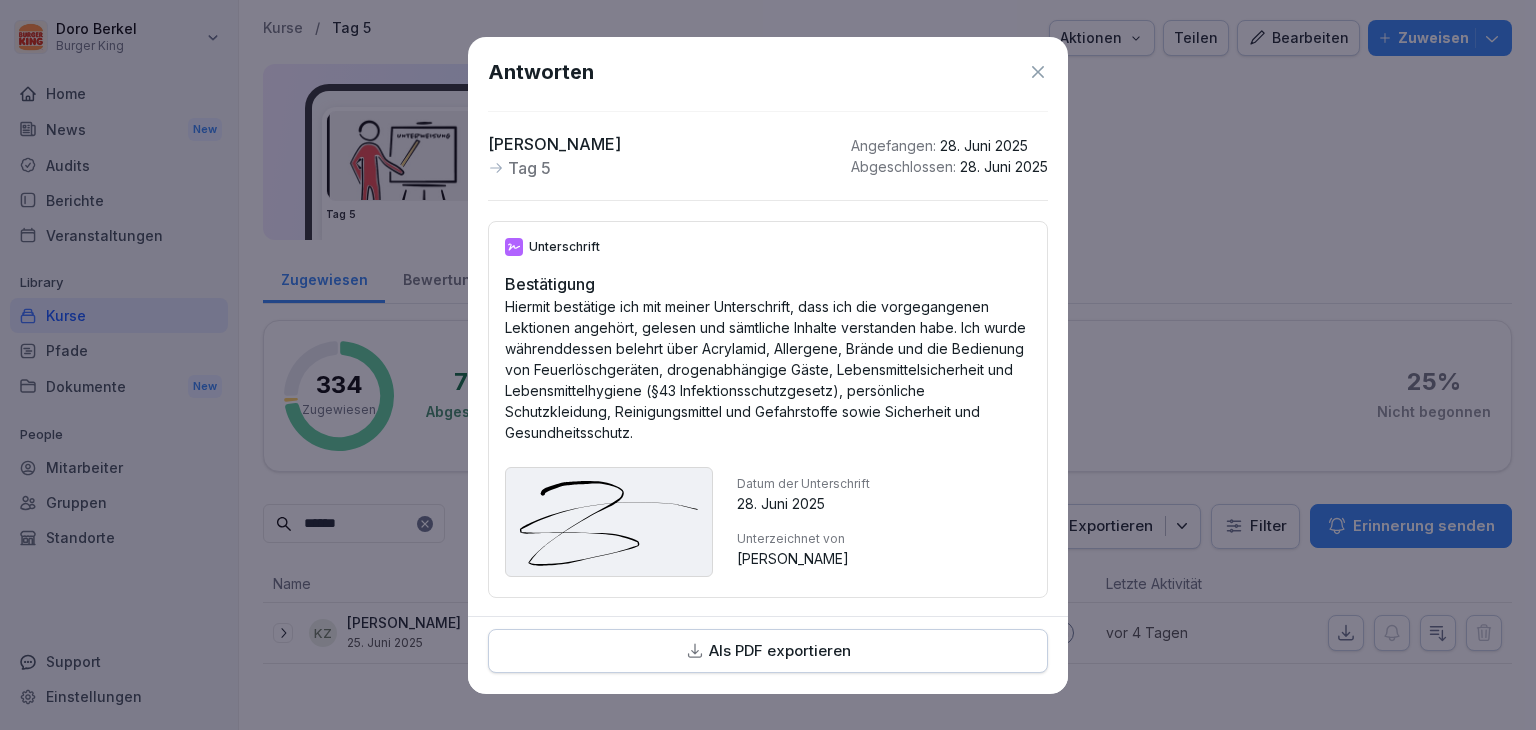 click 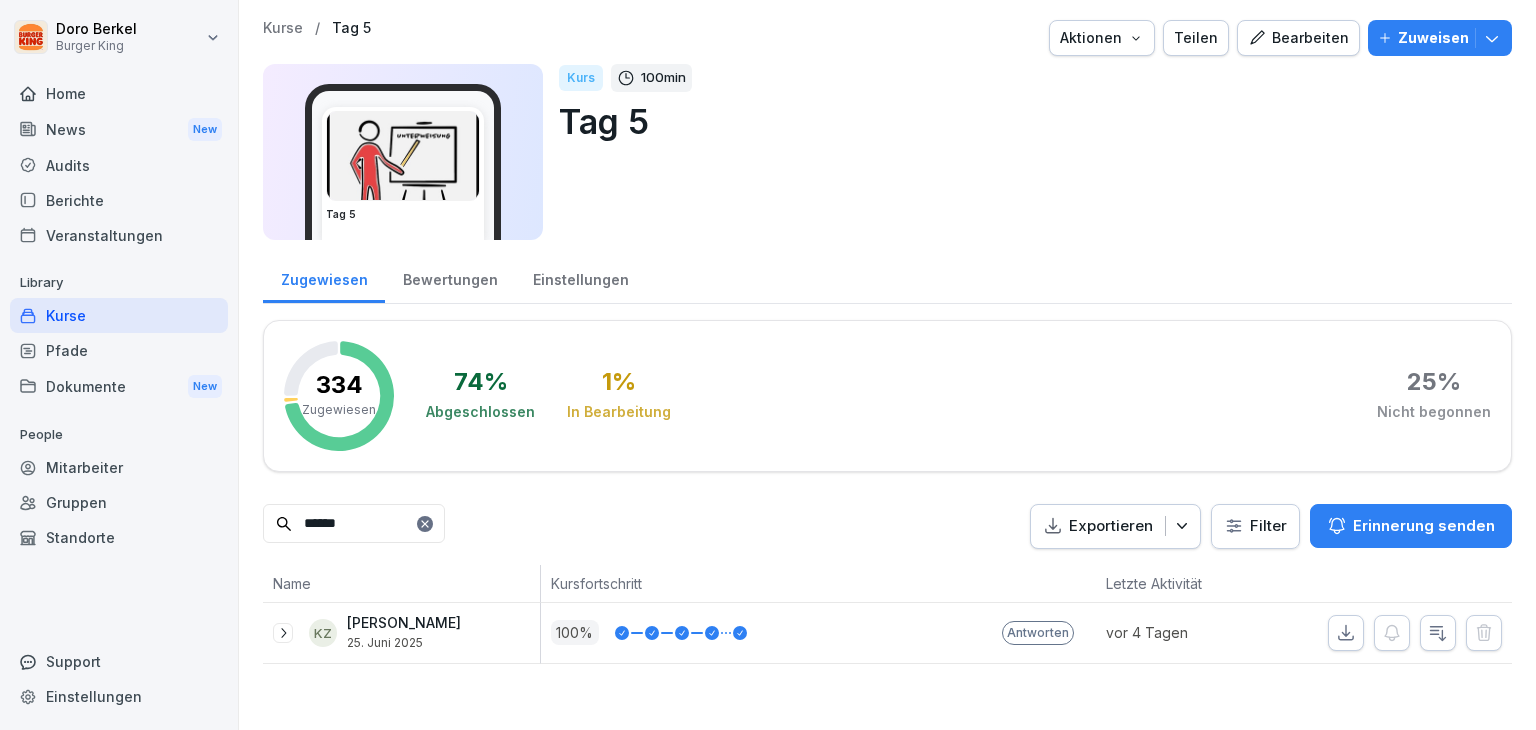 click on "Mitarbeiter" at bounding box center (119, 467) 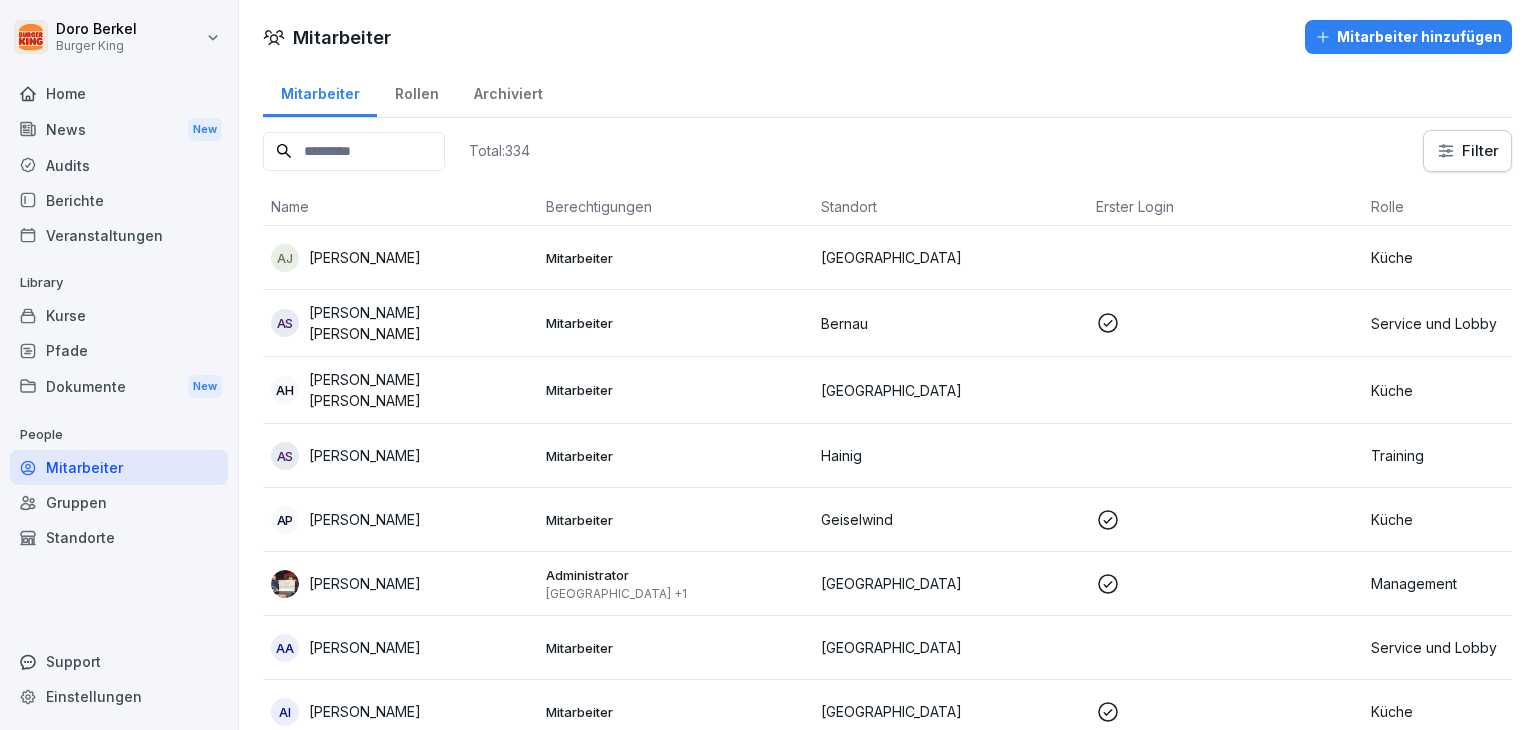 click at bounding box center (354, 151) 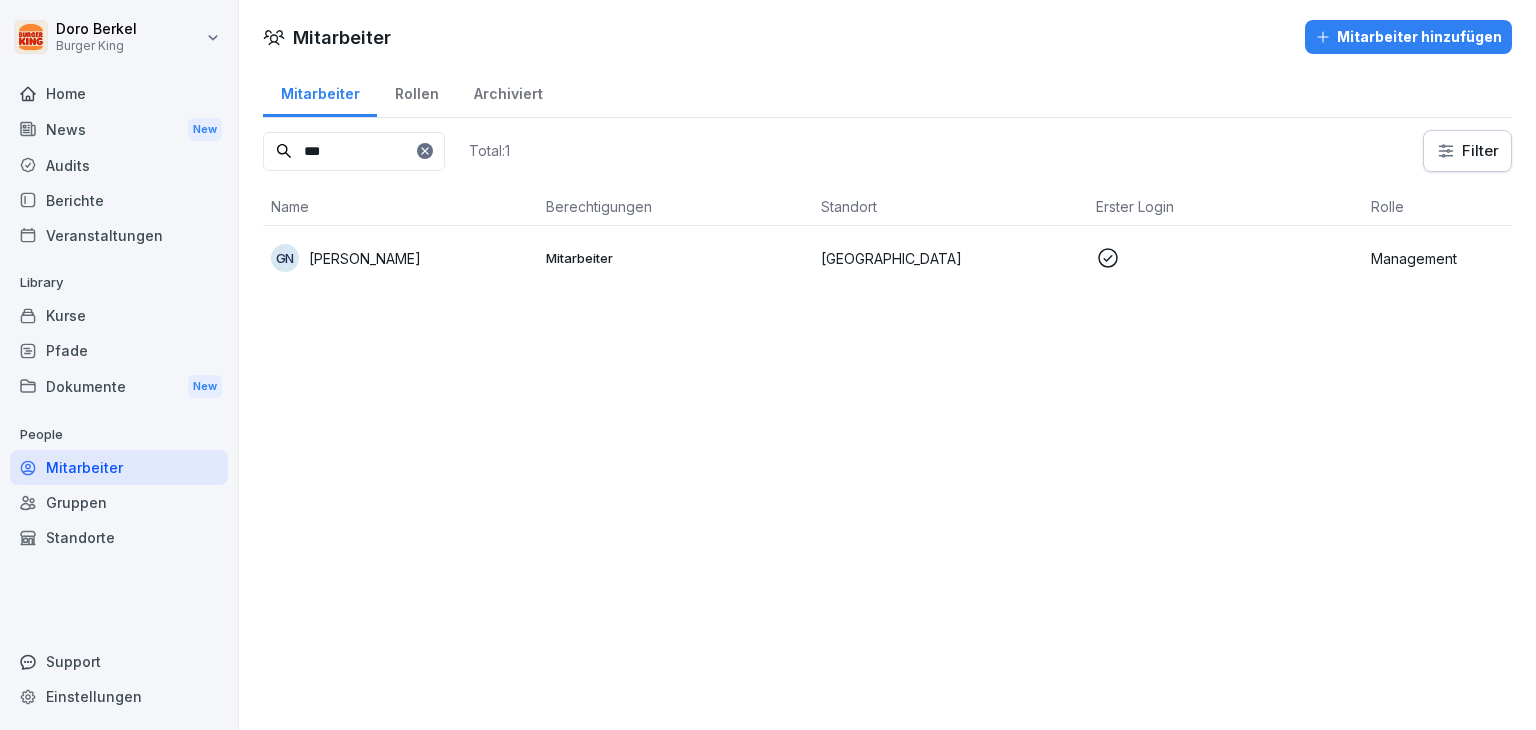 type on "***" 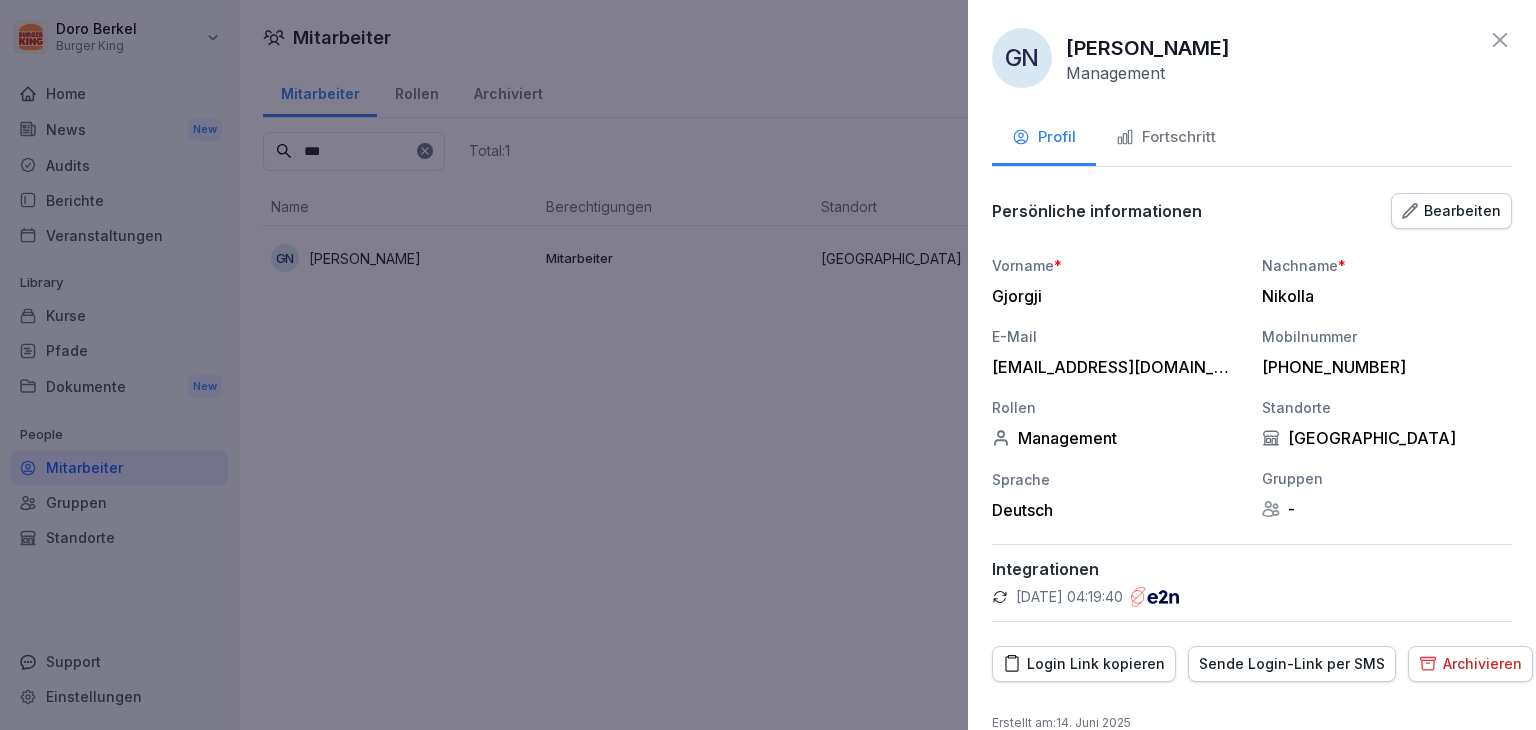 click on "Fortschritt" at bounding box center (1166, 137) 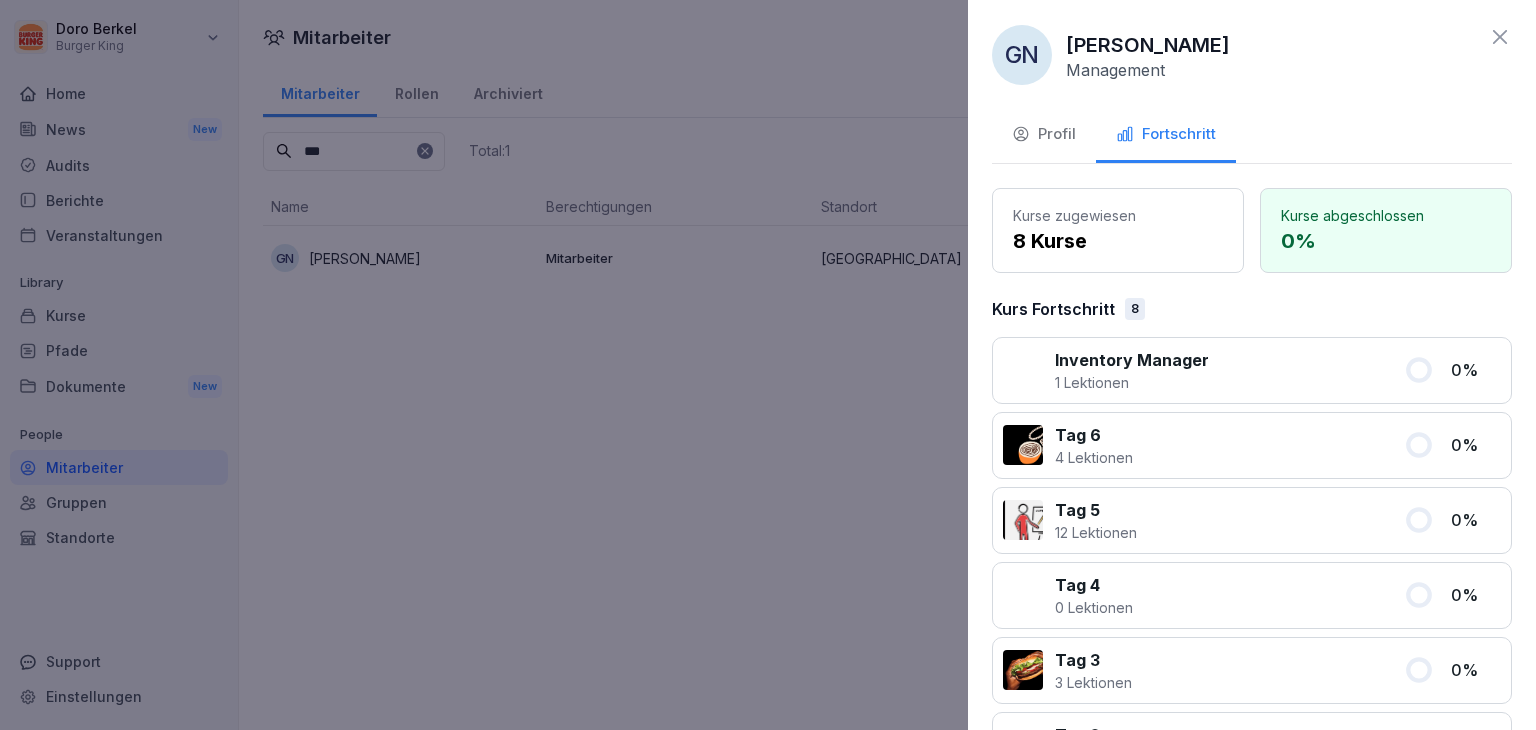 scroll, scrollTop: 0, scrollLeft: 0, axis: both 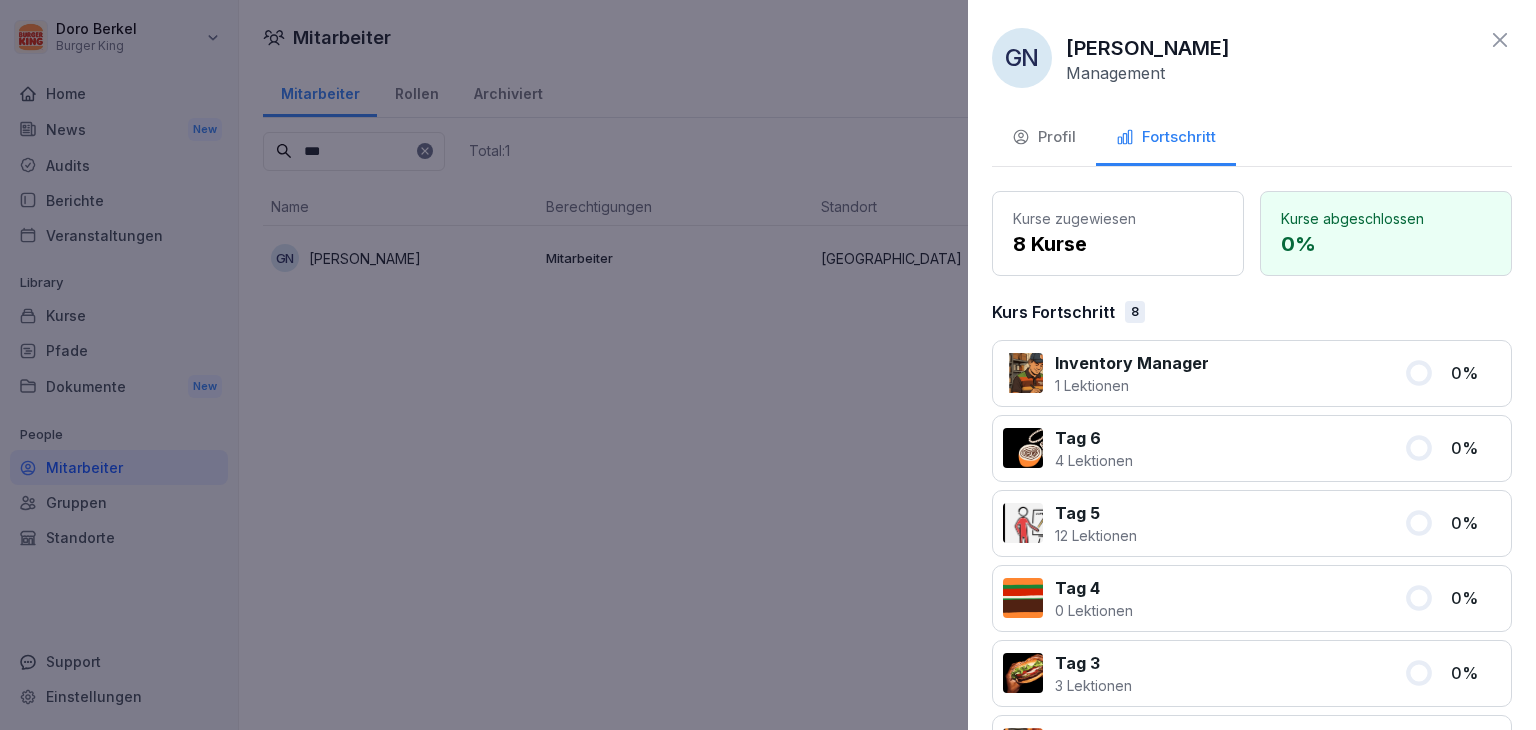 type 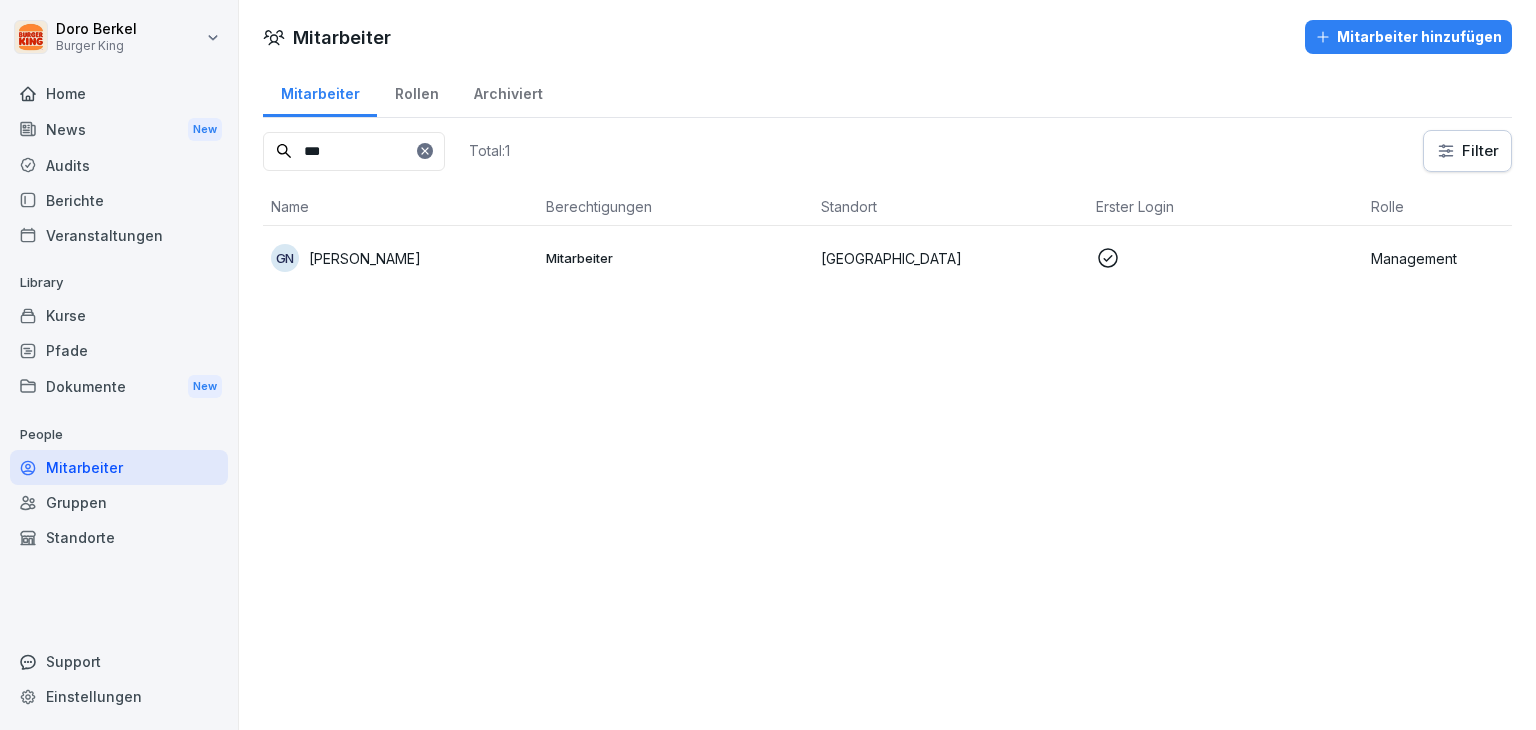 click on "Kurse" at bounding box center (119, 315) 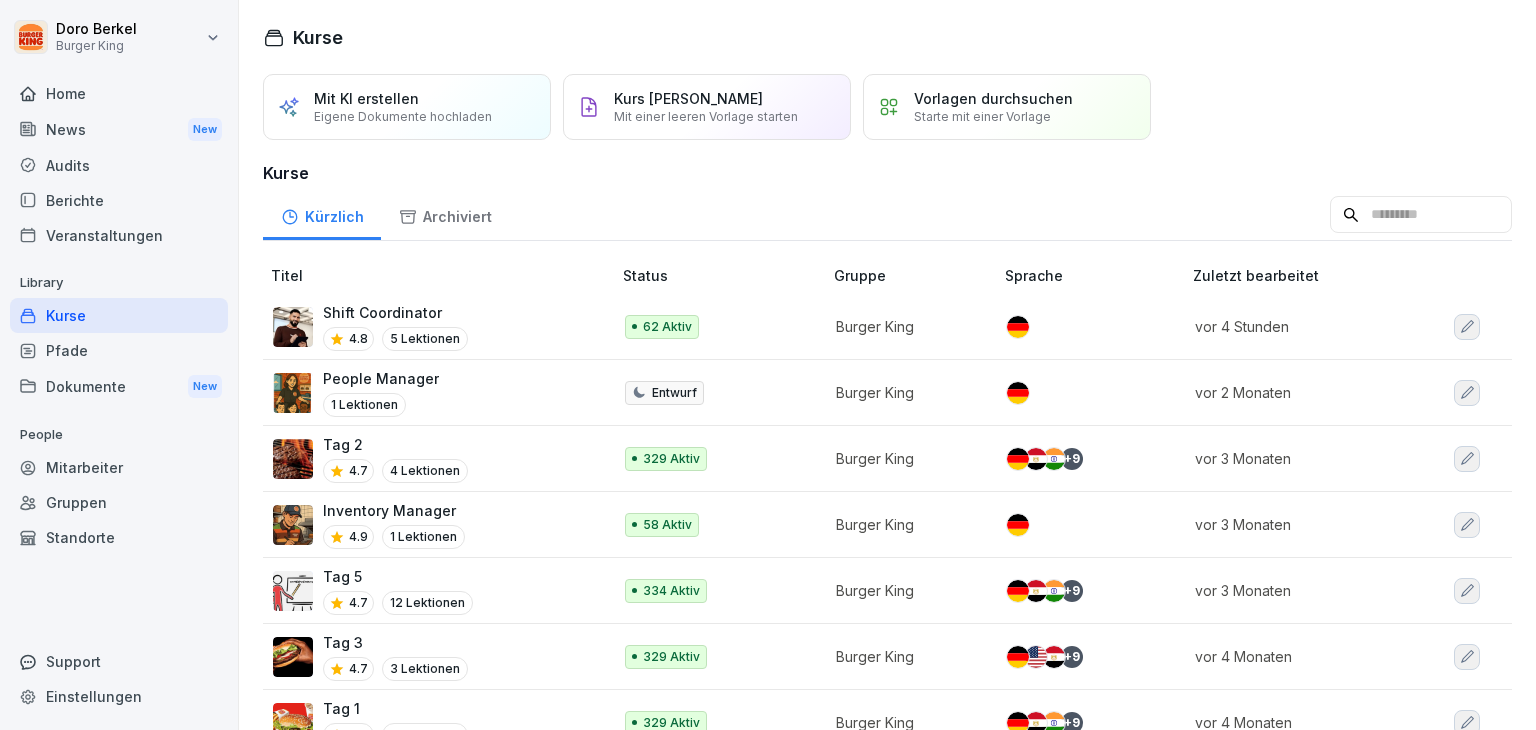 click on "Tag 5 4.7 12 Lektionen" at bounding box center [439, 591] 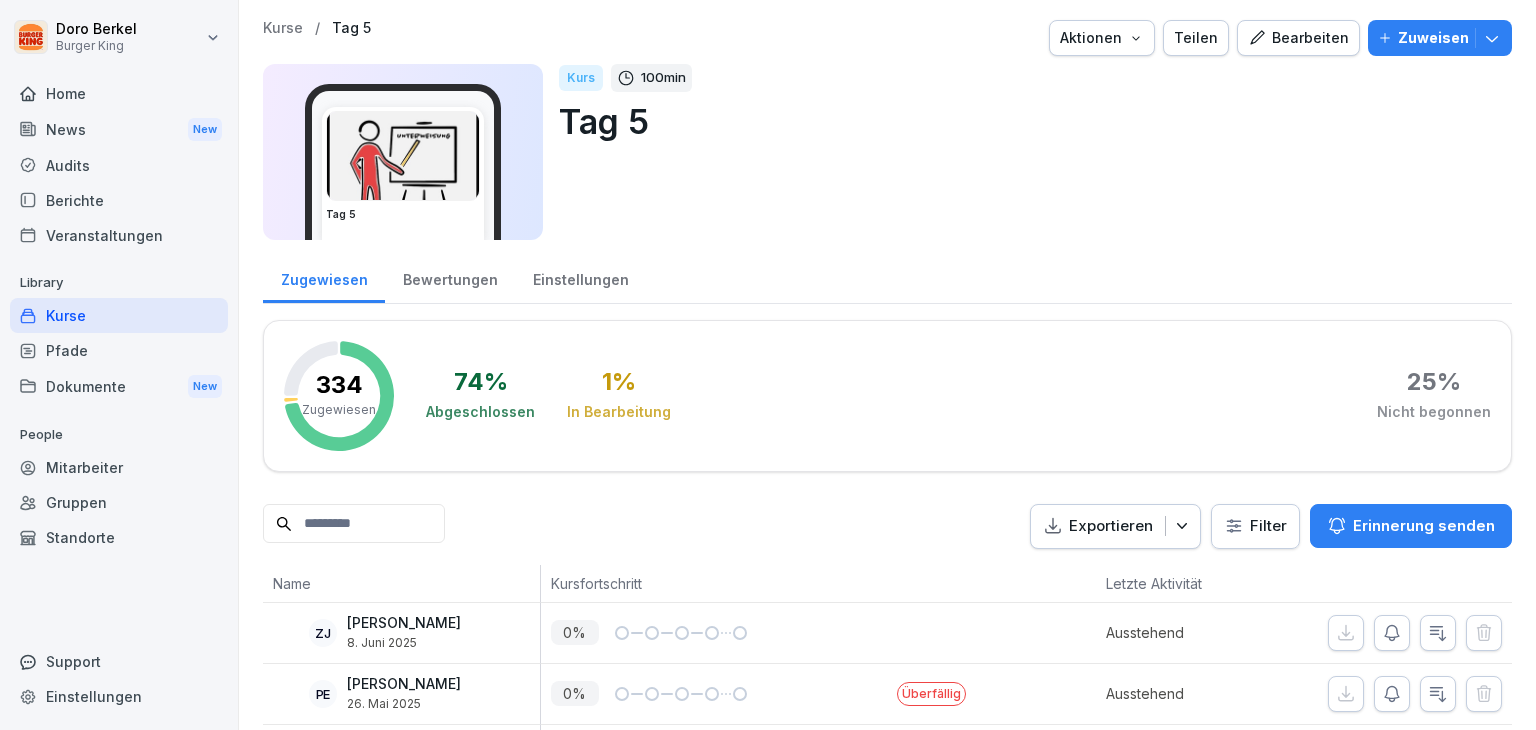click at bounding box center (354, 523) 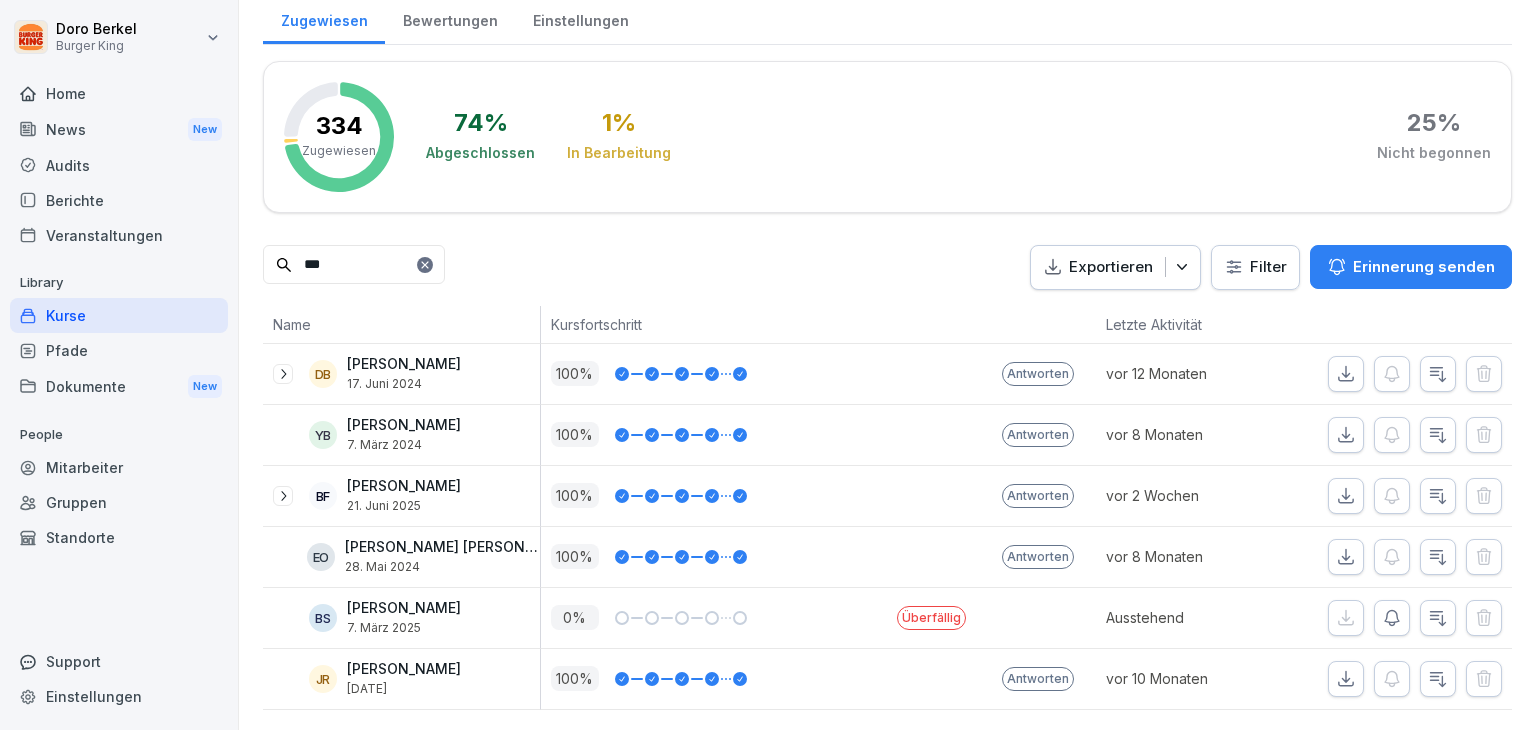 scroll, scrollTop: 285, scrollLeft: 0, axis: vertical 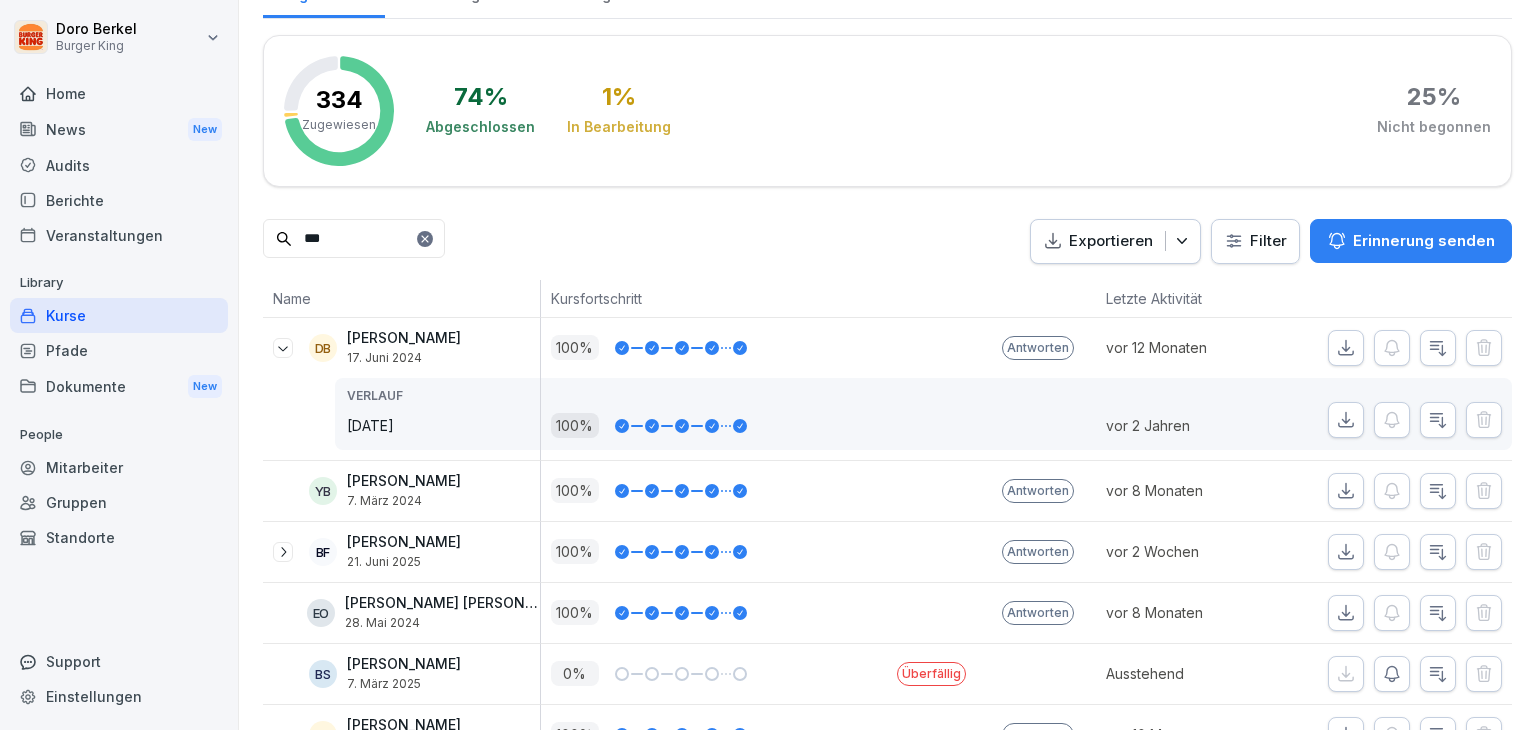 click on "BF Benjamin Freier 21. Juni 2025" at bounding box center (406, 551) 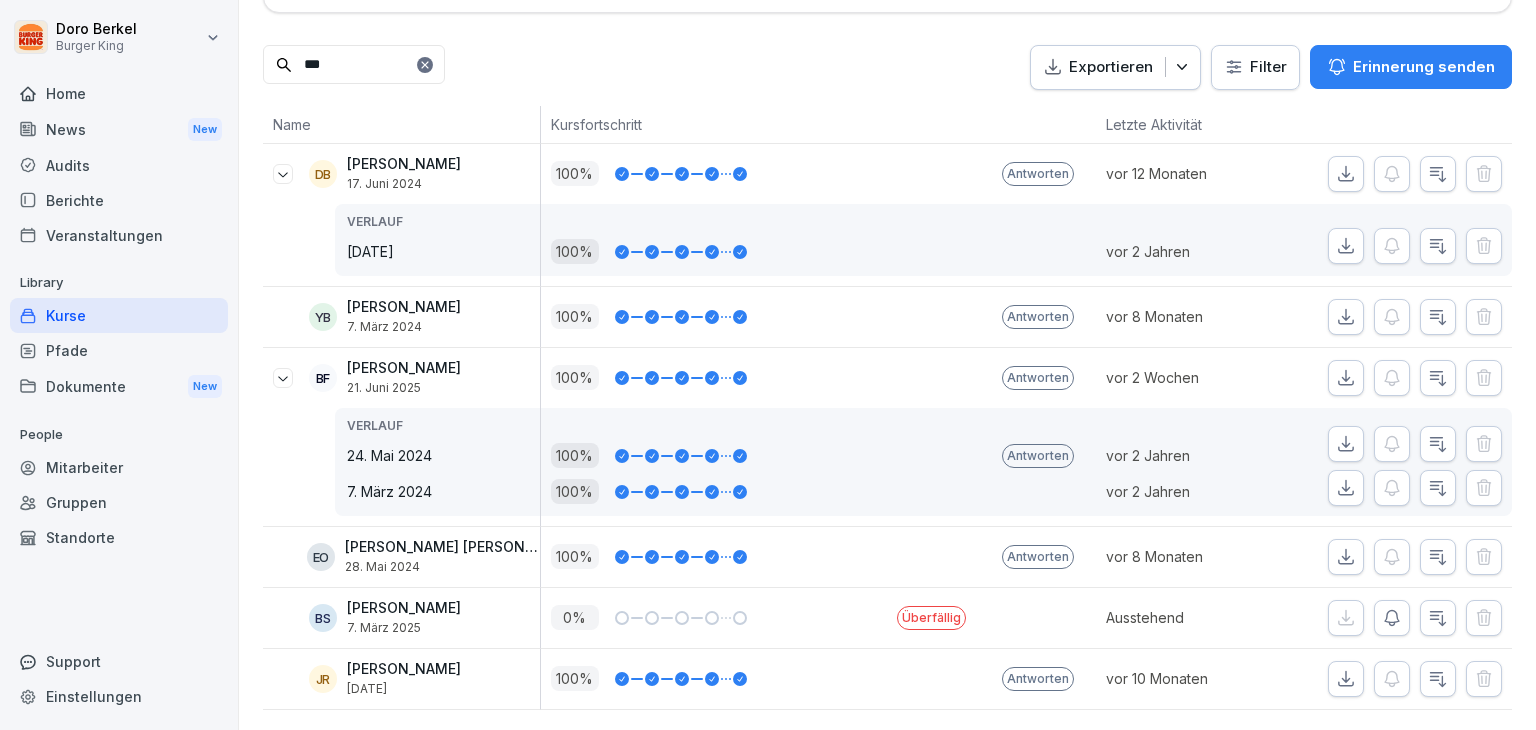 scroll, scrollTop: 385, scrollLeft: 0, axis: vertical 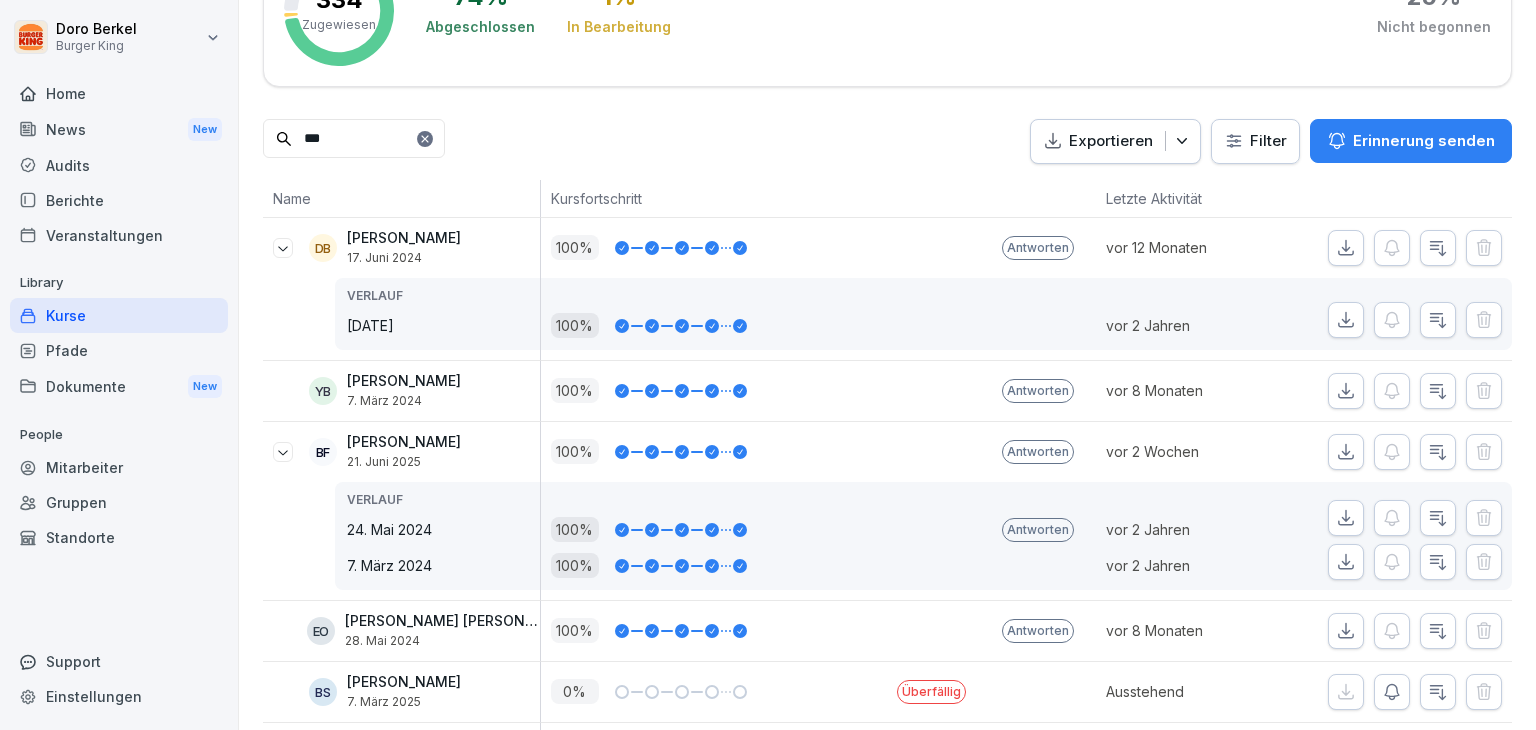 click on "Antworten" at bounding box center (1038, 248) 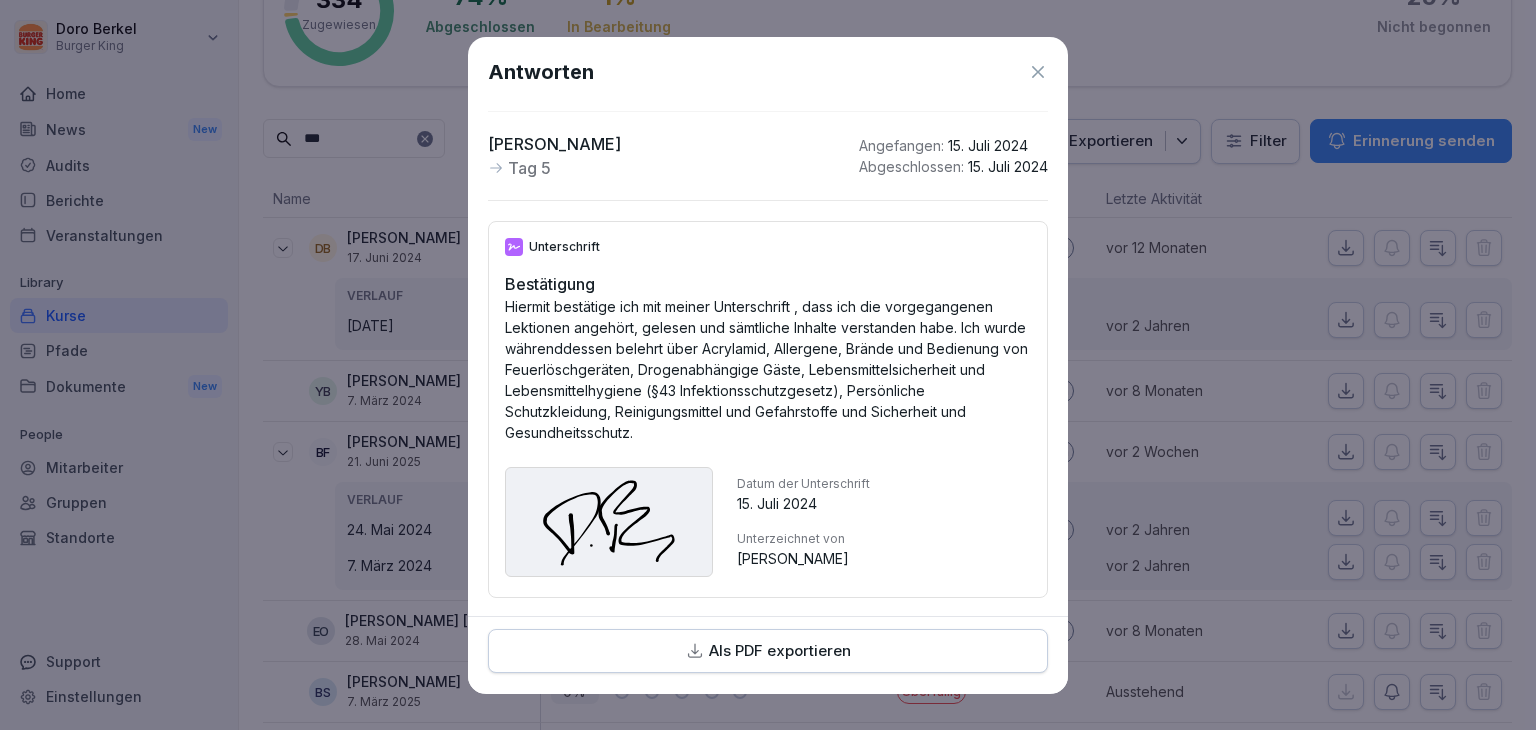 scroll, scrollTop: 15, scrollLeft: 0, axis: vertical 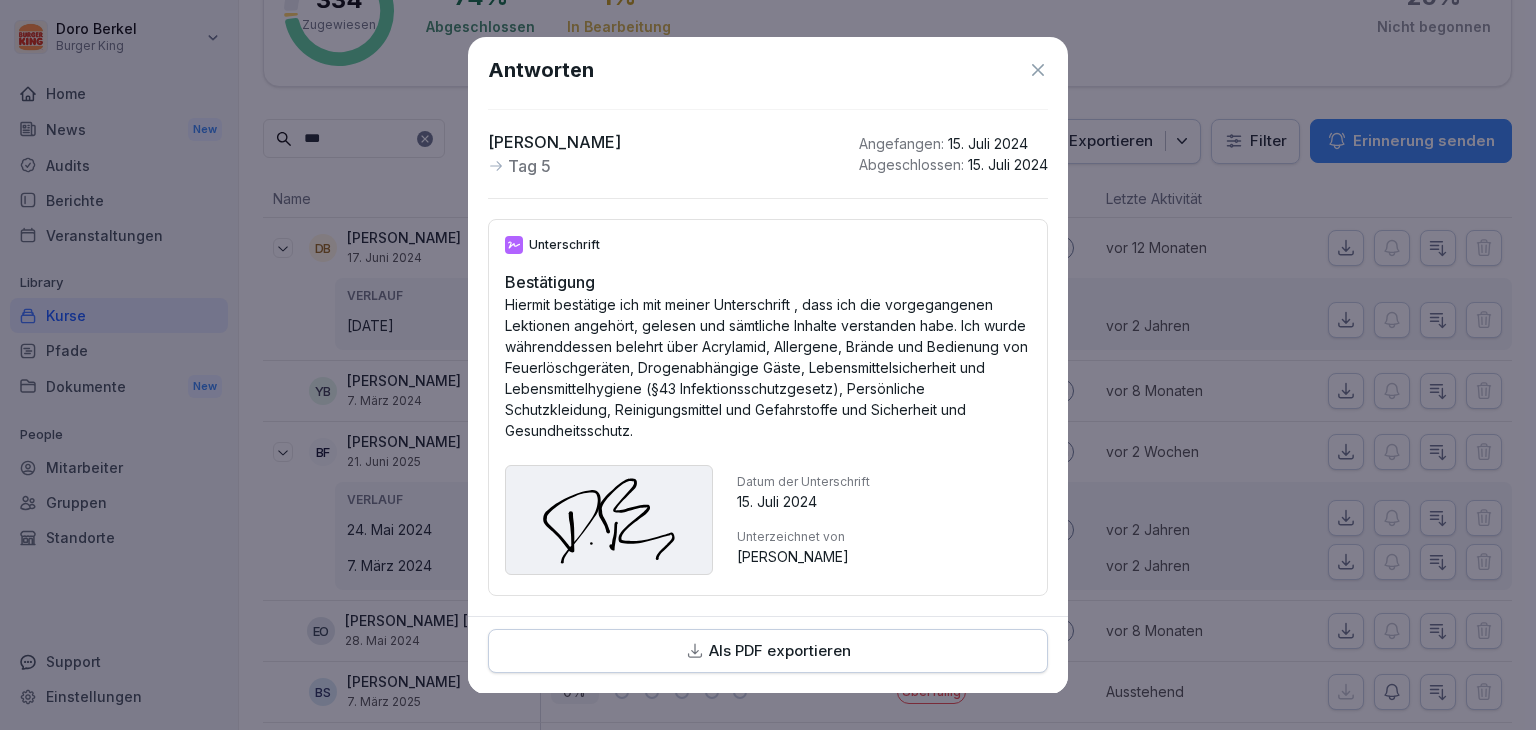 click 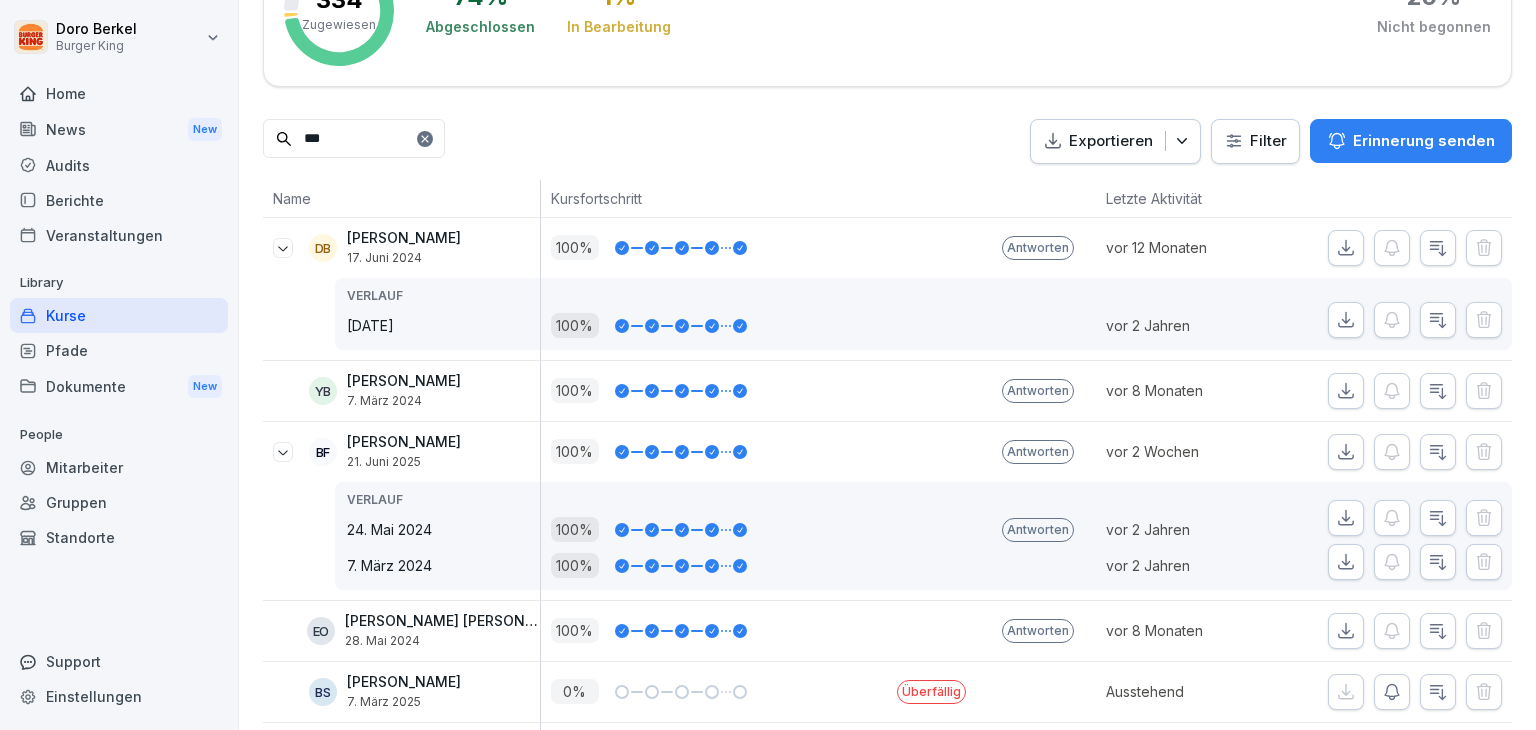 click 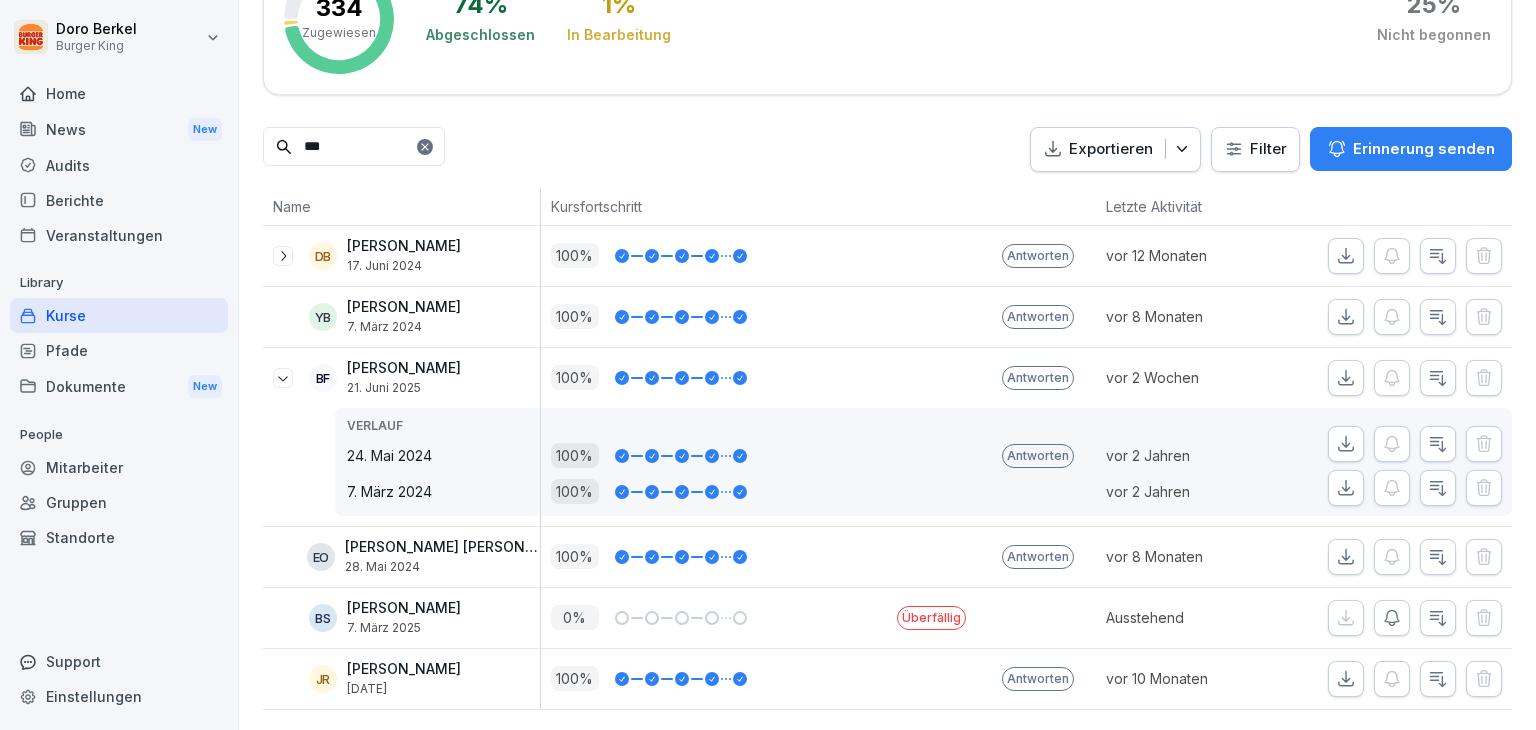 click 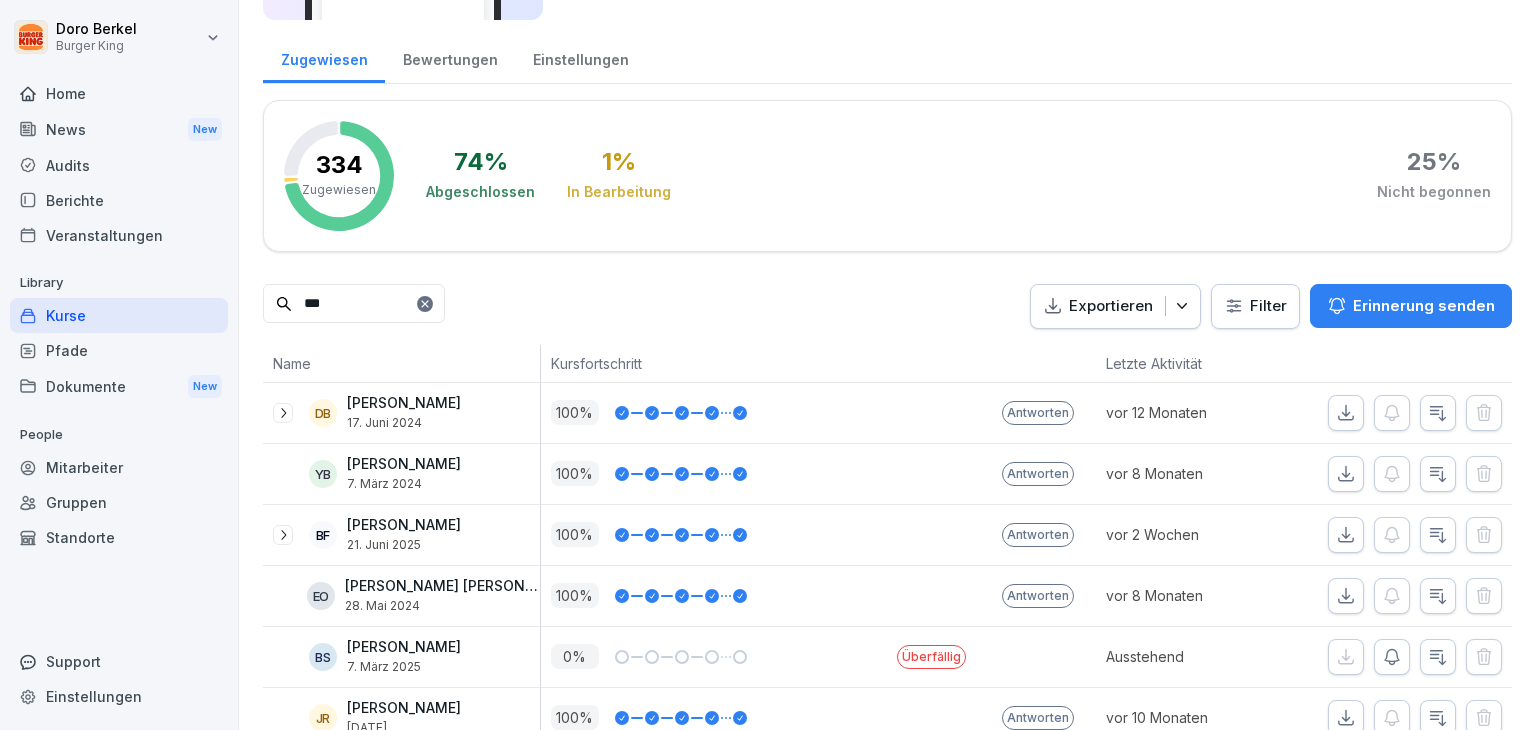scroll, scrollTop: 185, scrollLeft: 0, axis: vertical 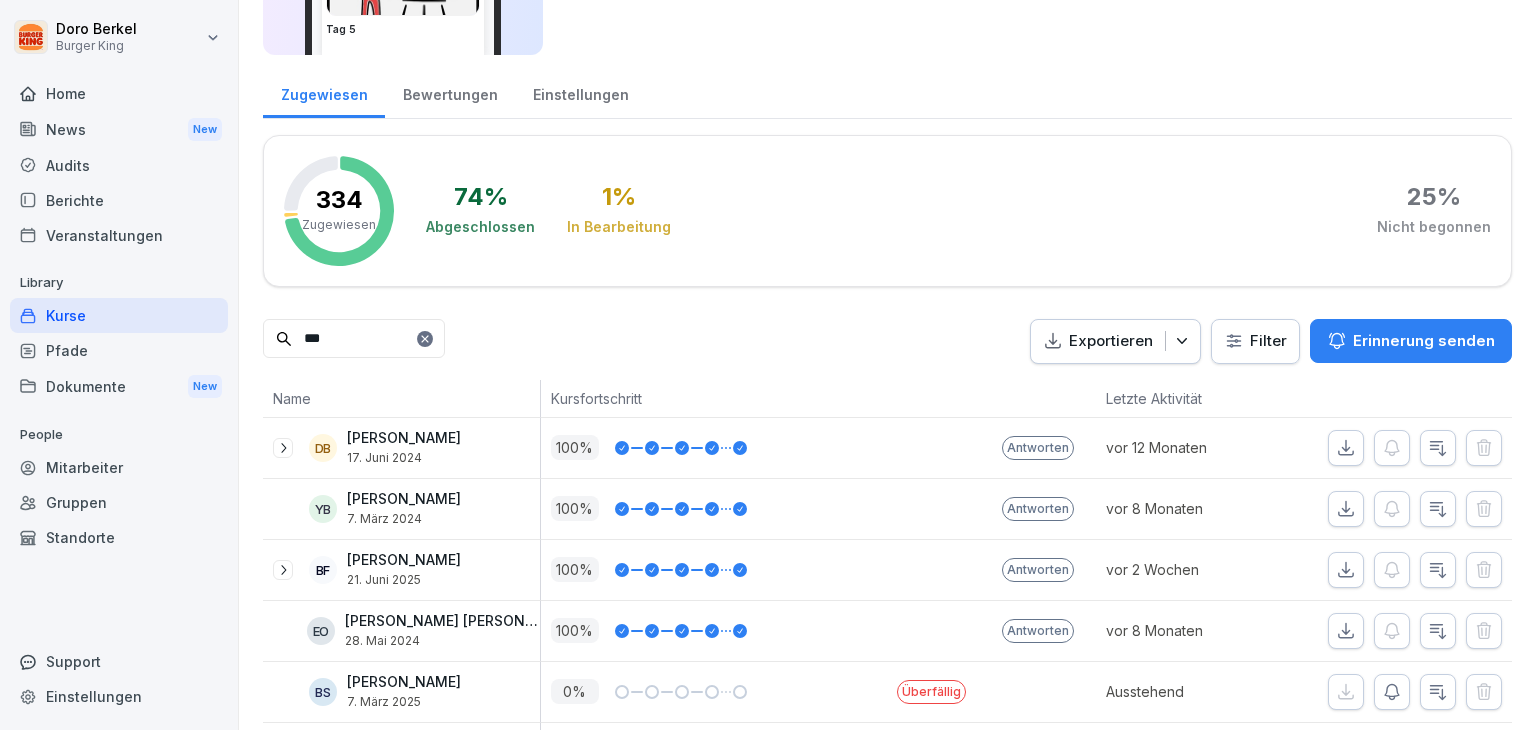 click on "Doro   Berkel Burger King Home News New Audits Berichte Veranstaltungen Library Kurse Pfade Dokumente New People Mitarbeiter Gruppen Standorte Support Einstellungen Kurse / Tag 5 Aktionen   Teilen Bearbeiten Zuweisen Tag 5 Kurs 100  min Tag 5 Zugewiesen Bewertungen Einstellungen 334 Zugewiesen 74 % Abgeschlossen 1 % In Bearbeitung 25 % Nicht begonnen *** Exportieren Filter Erinnerung senden Name Kursfortschritt Letzte Aktivität DB Dirk Benning 17. Juni 2024 100 % Antworten vor 12 Monaten YB Yassine Bennane 7. März 2024 100 % Antworten vor 8 Monaten BF Benjamin Freier 21. Juni 2025 100 % Antworten vor 2 Wochen EO Emeka Benedigt Osuagwu 28. Mai 2024 100 % Antworten vor 8 Monaten BS Benedict Strohofer 7. März 2025 0 % Überfällig Ausstehend JR Jessica Robenek 1. Aug. 2024 100 % Antworten vor 10 Monaten" at bounding box center [768, 365] 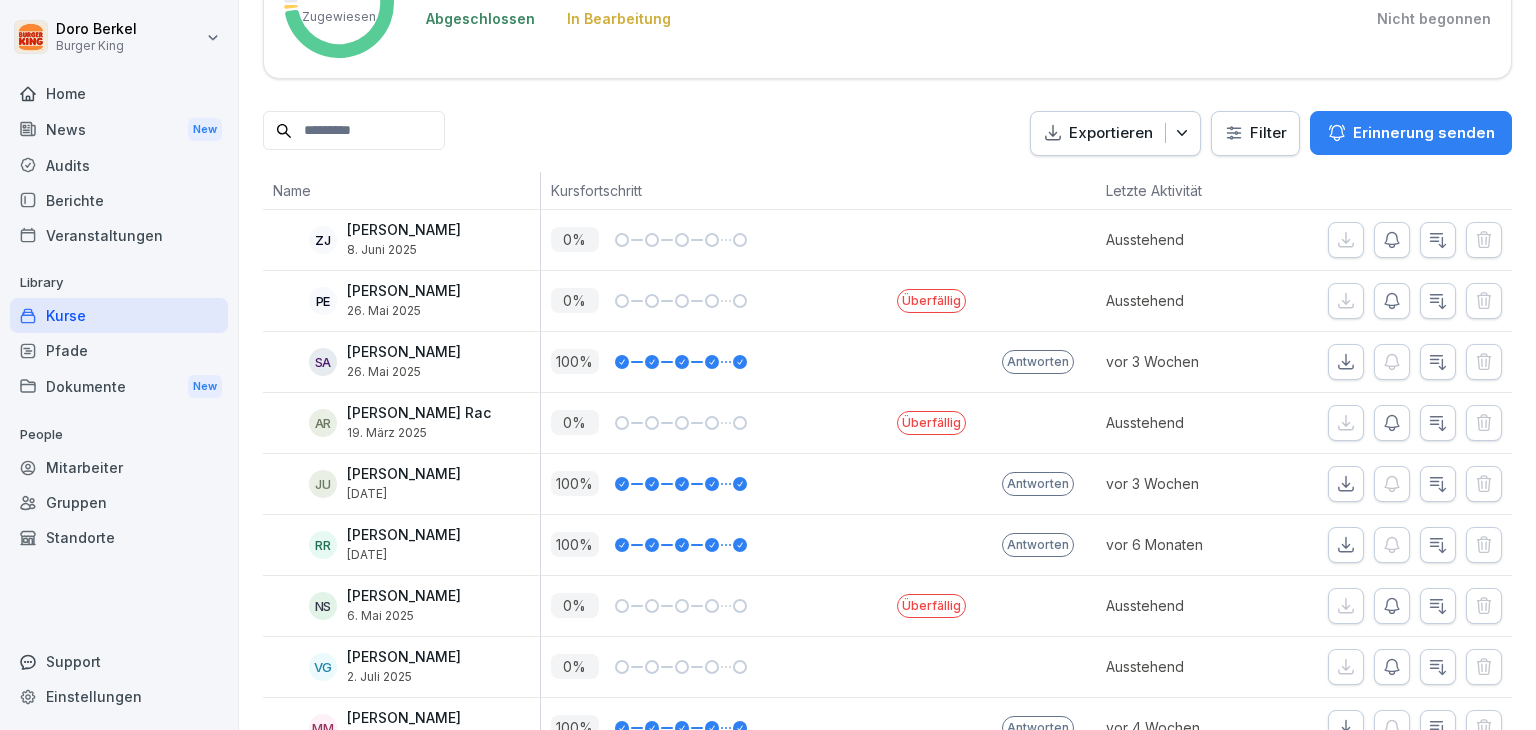 scroll, scrollTop: 0, scrollLeft: 0, axis: both 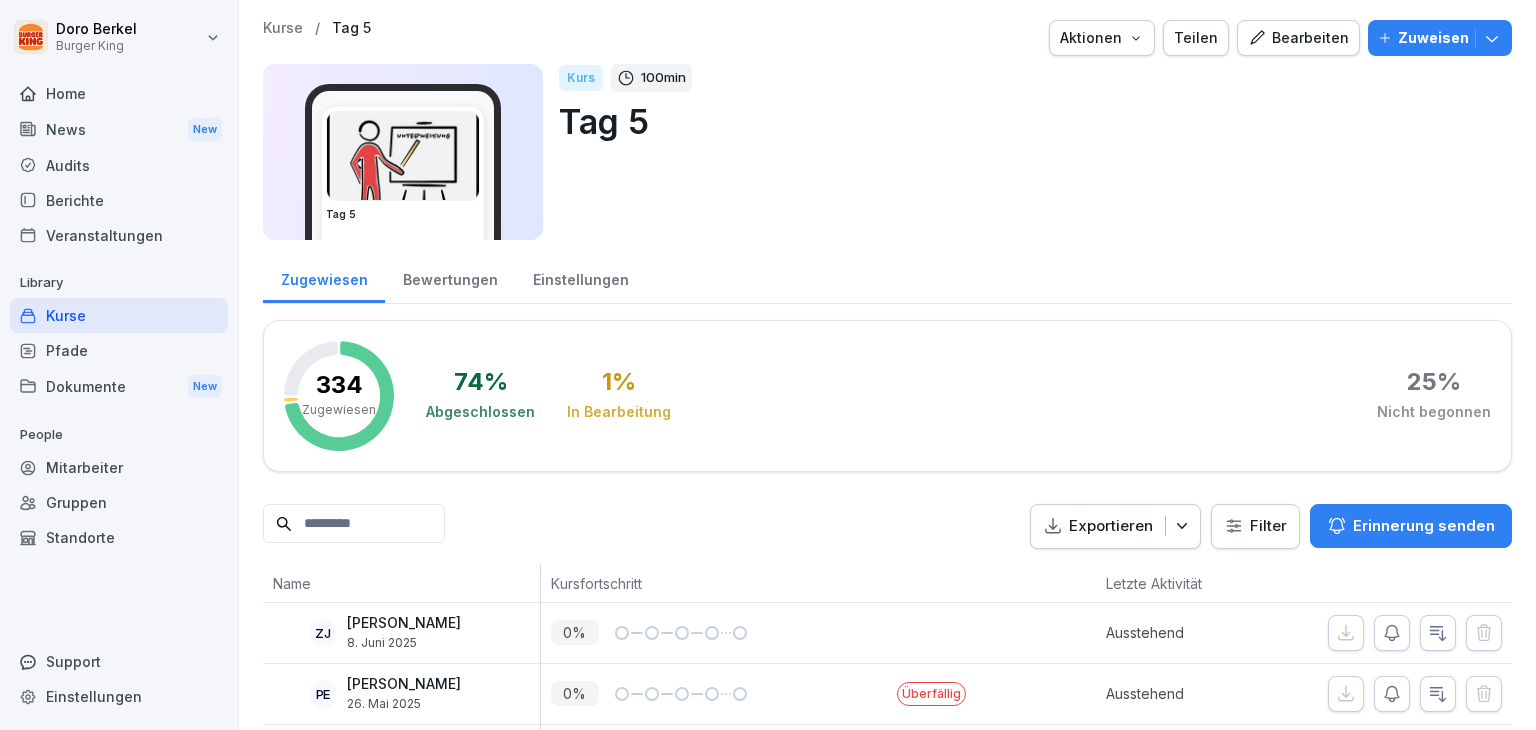 type 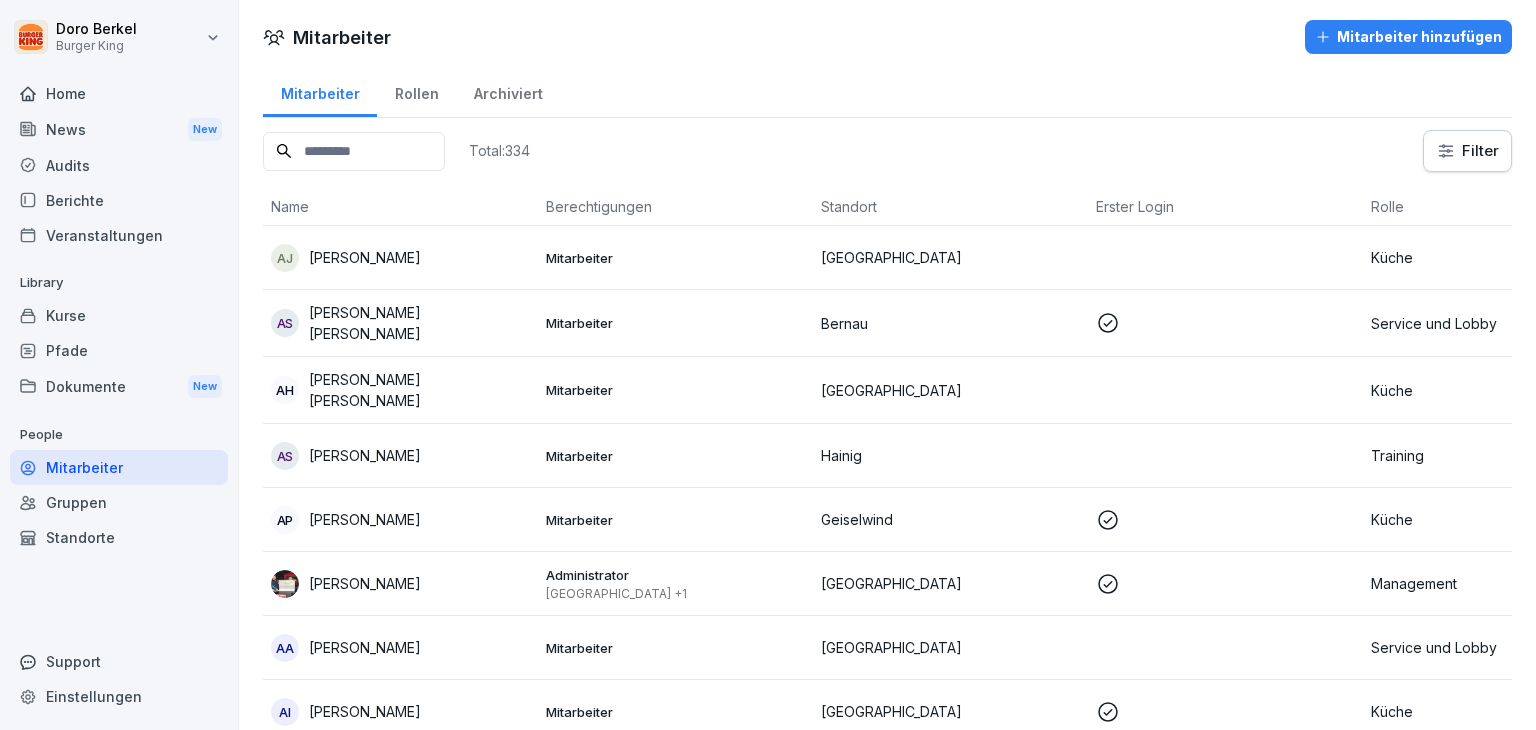 click at bounding box center (354, 151) 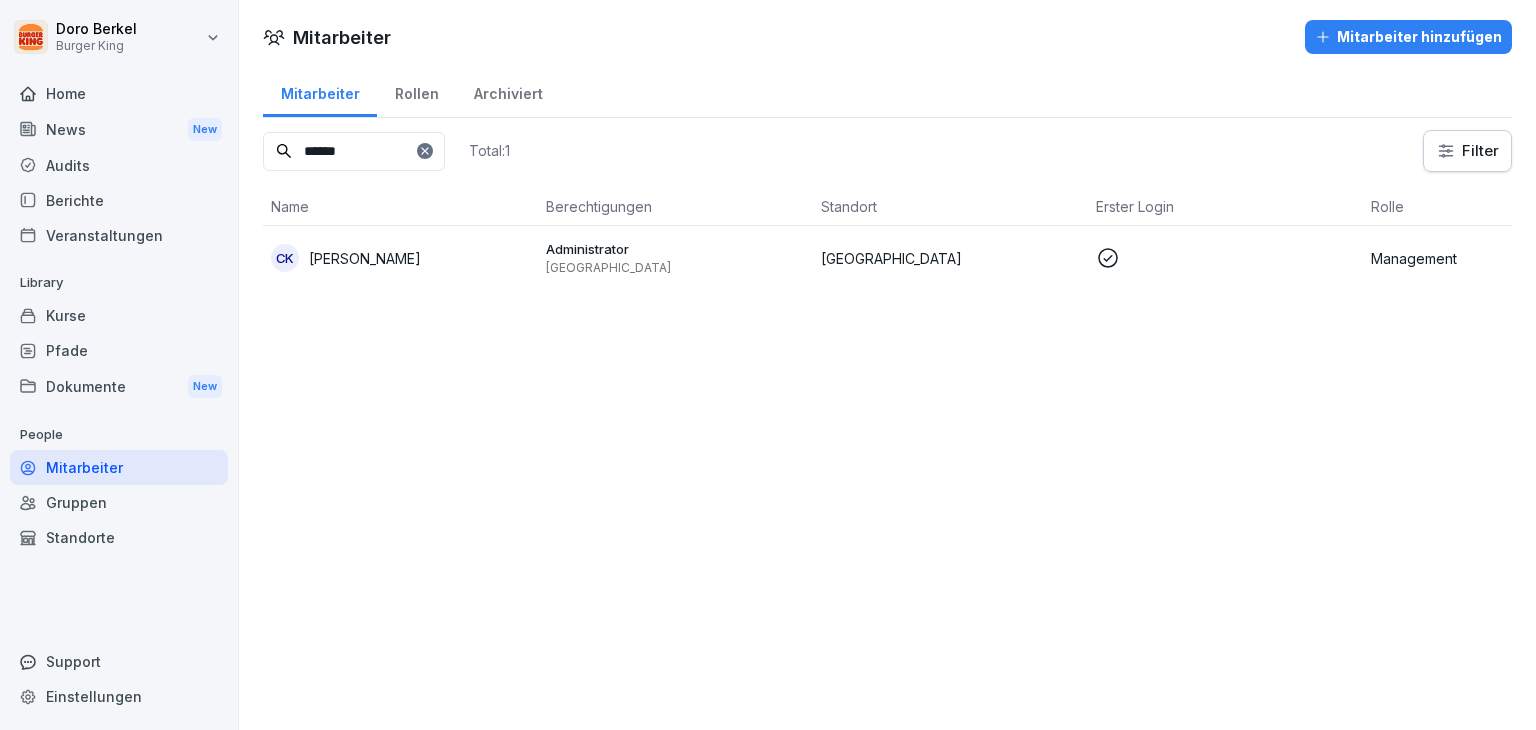 type on "******" 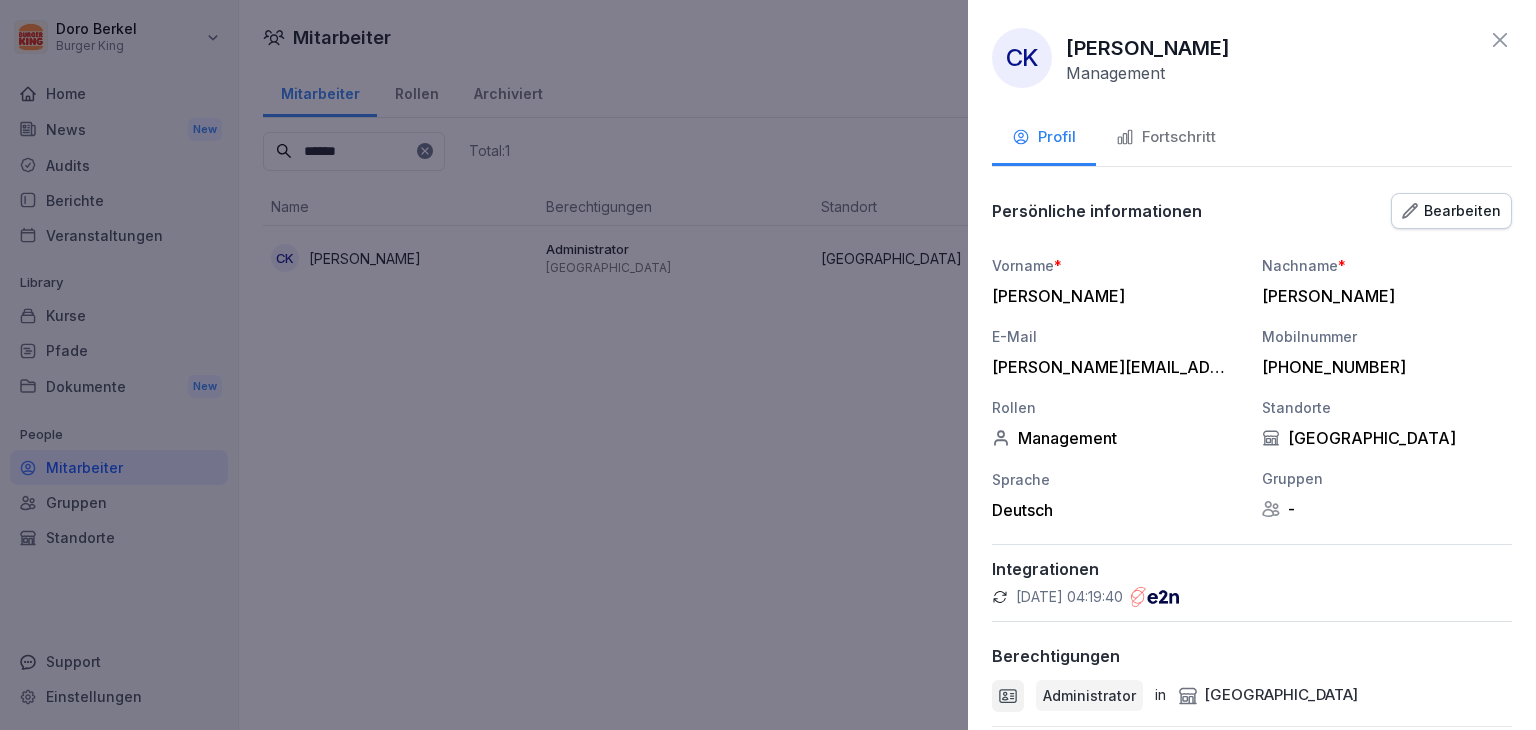 click on "Fortschritt" at bounding box center [1166, 137] 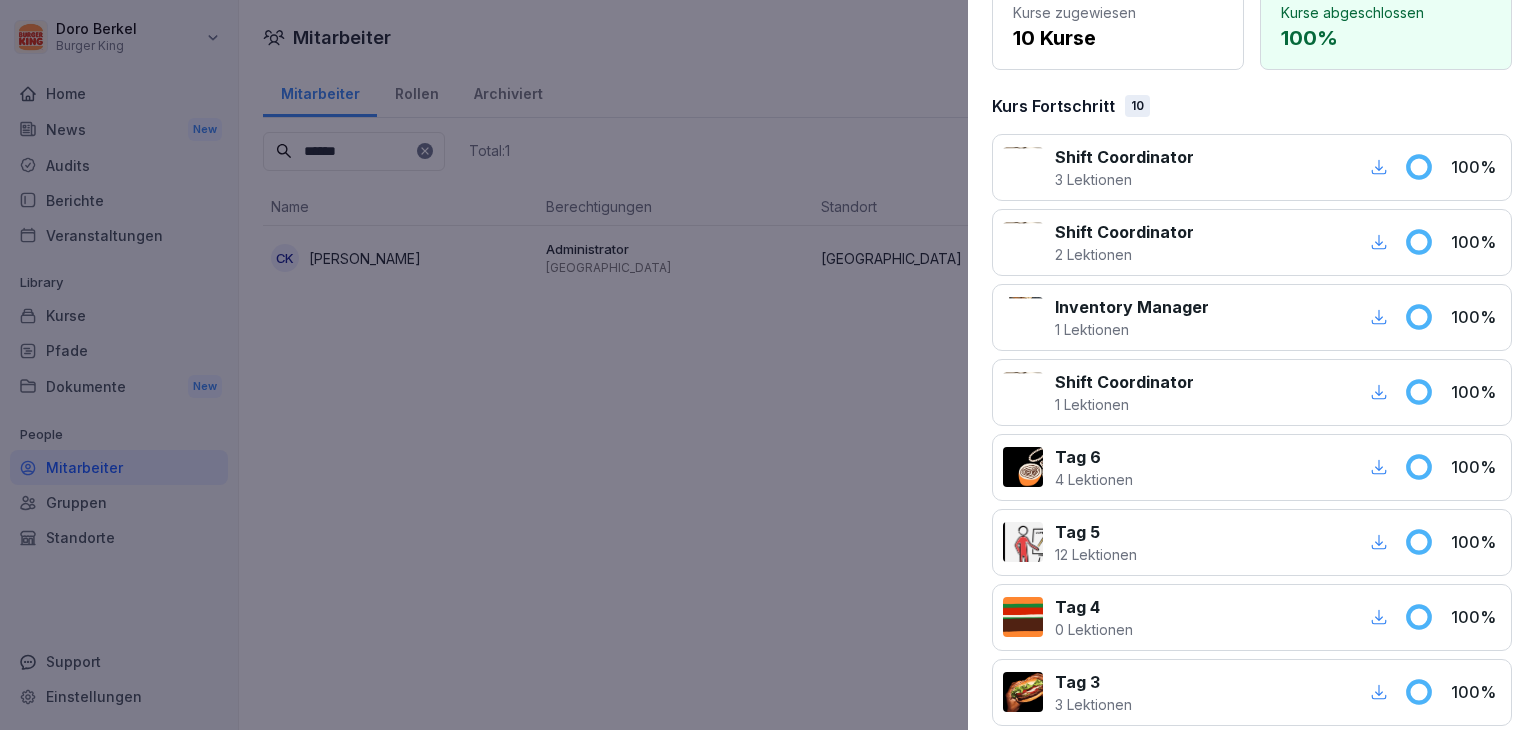 scroll, scrollTop: 205, scrollLeft: 0, axis: vertical 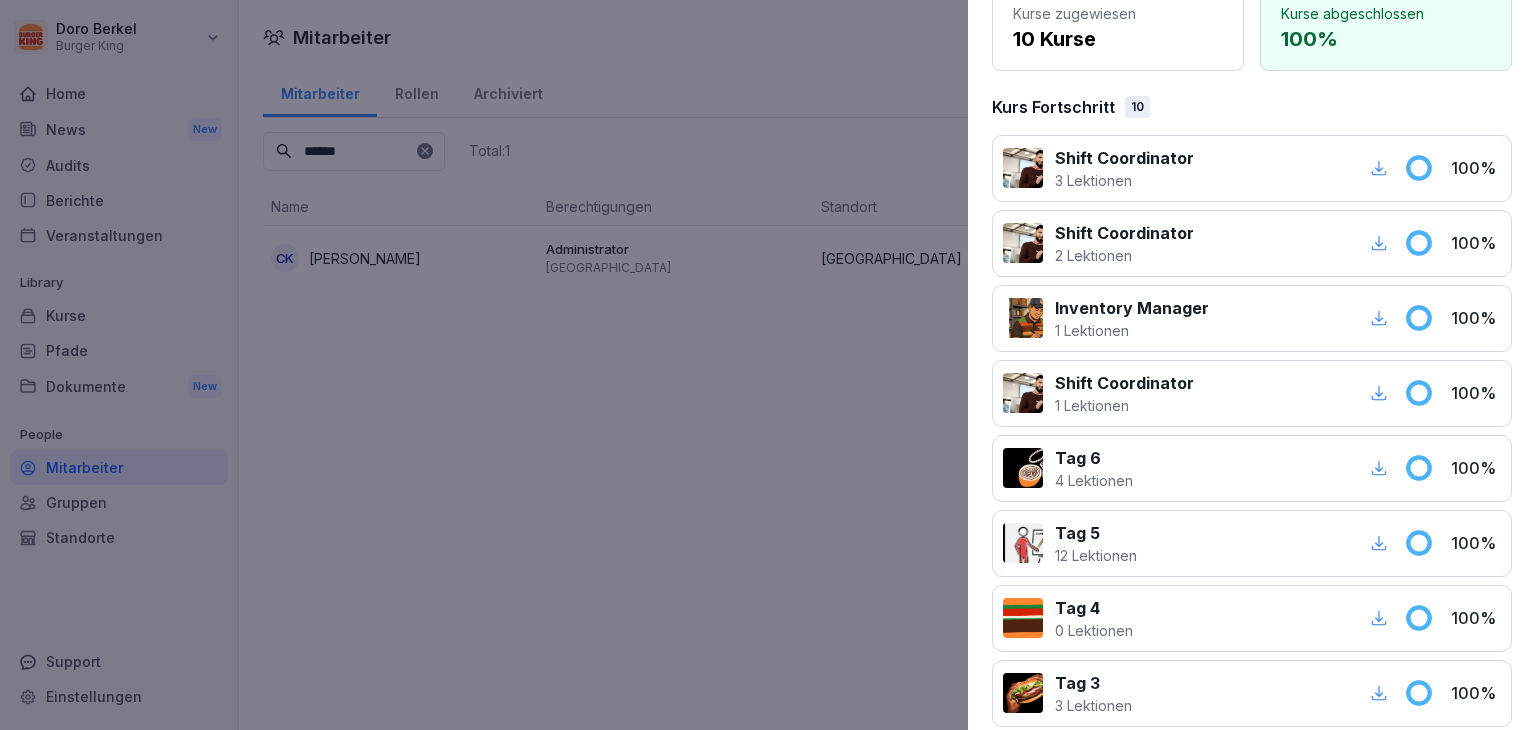 click at bounding box center [768, 365] 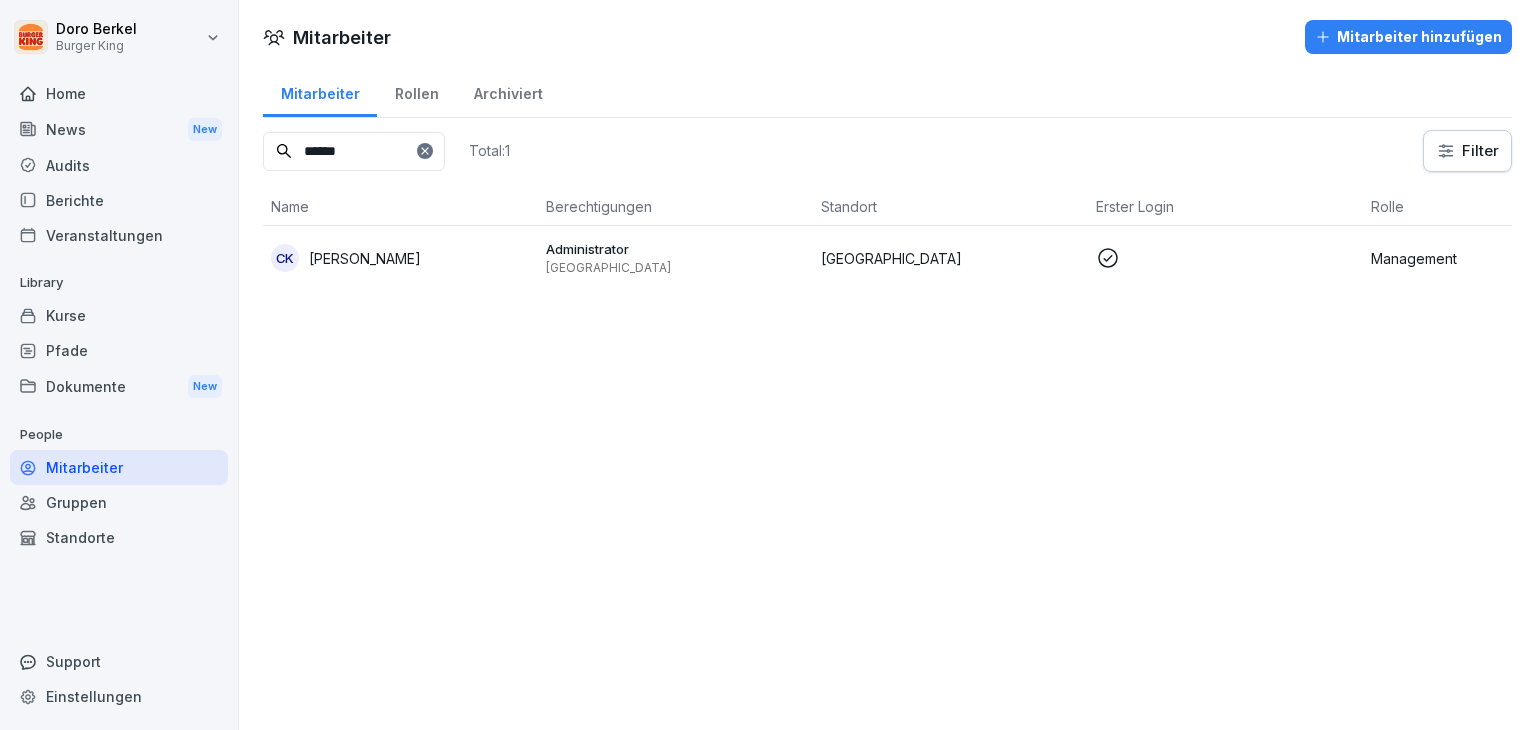 click on "Kurse" at bounding box center (119, 315) 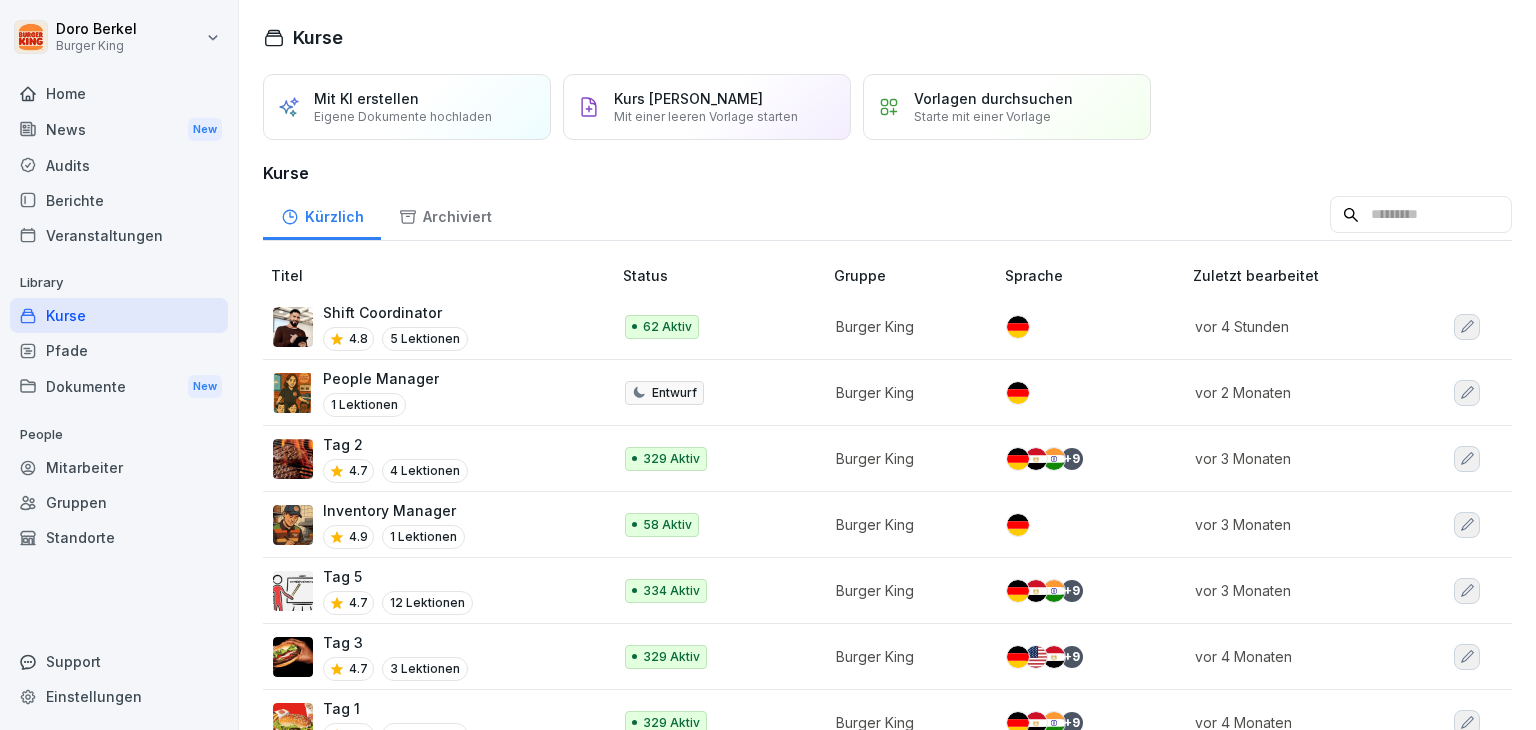 click on "Shift Coordinator" at bounding box center [395, 312] 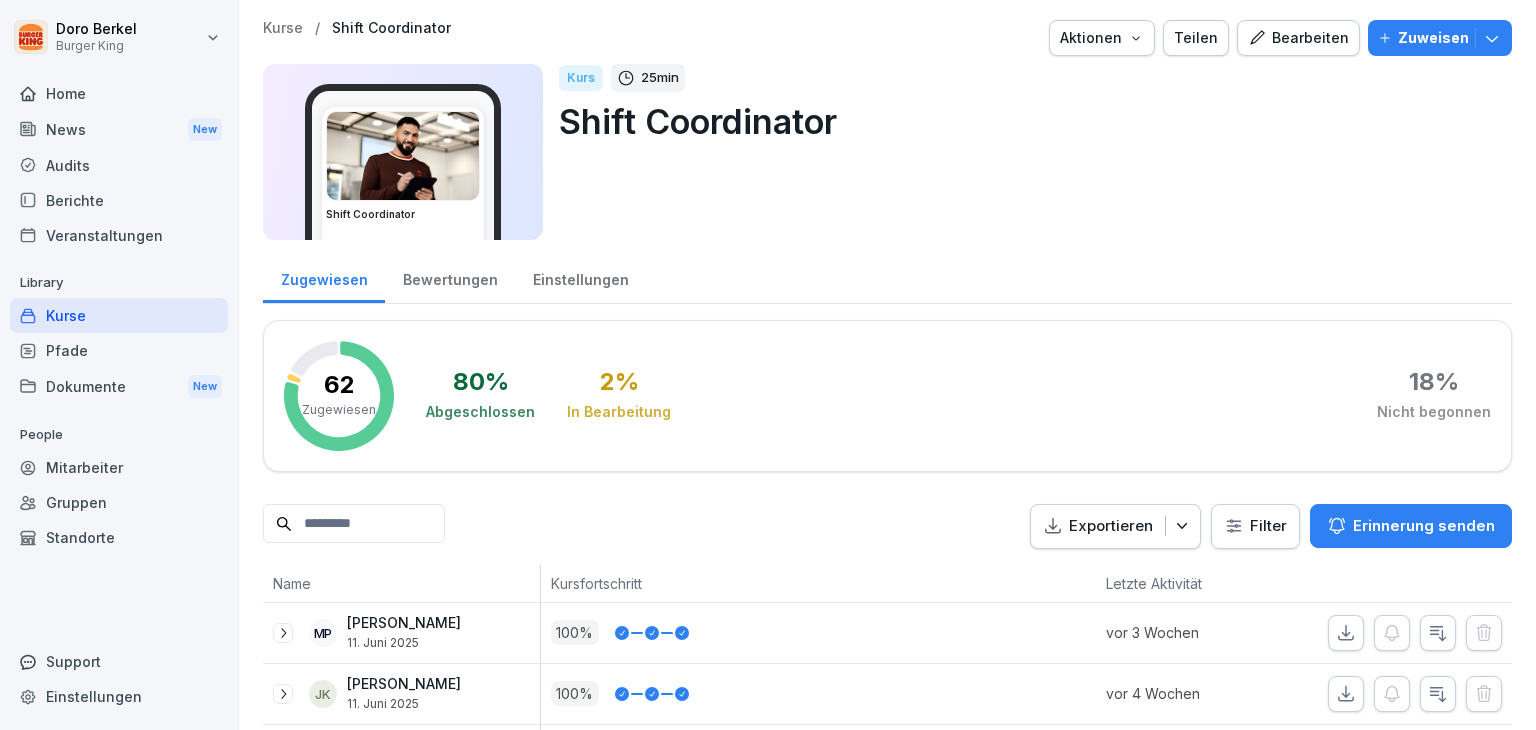 scroll, scrollTop: 0, scrollLeft: 0, axis: both 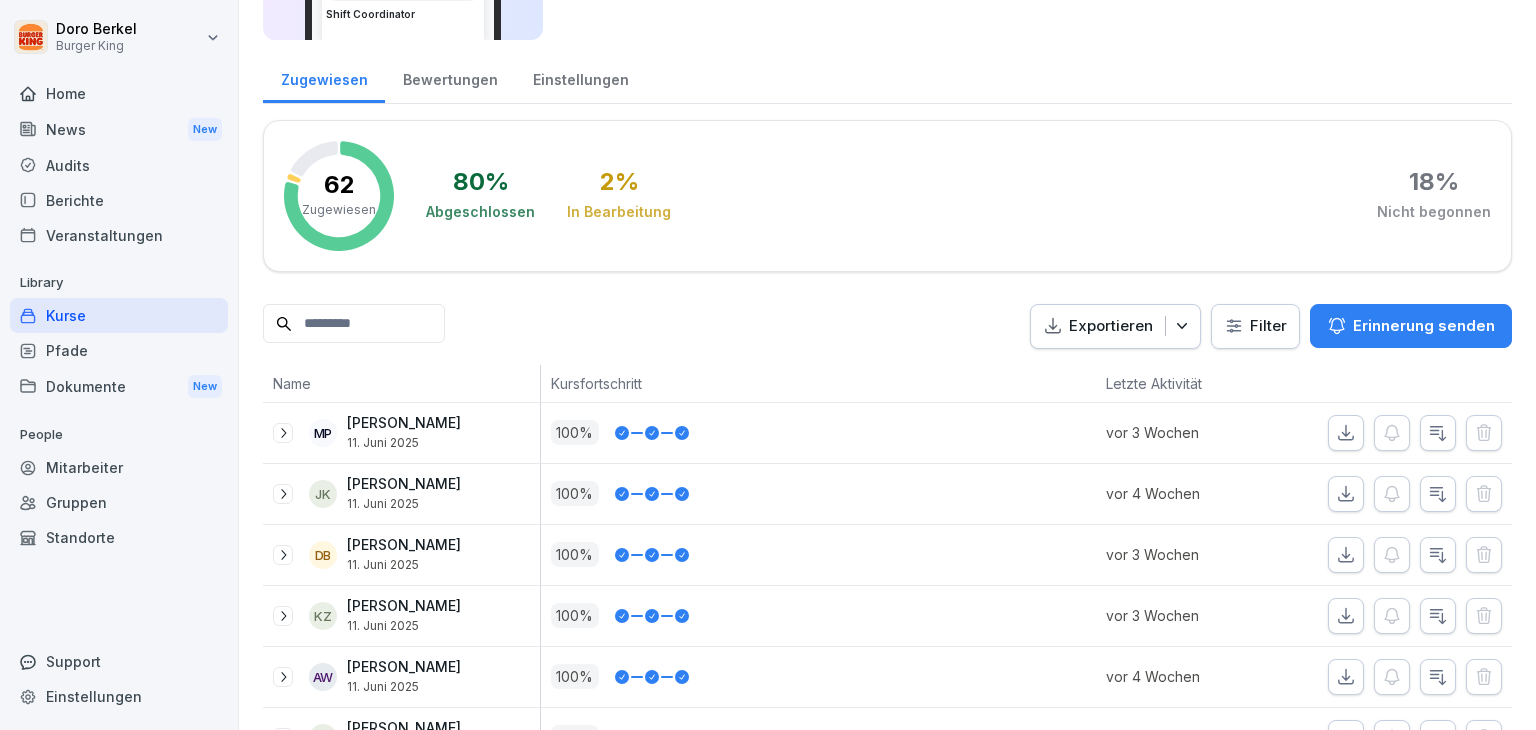 click at bounding box center (354, 323) 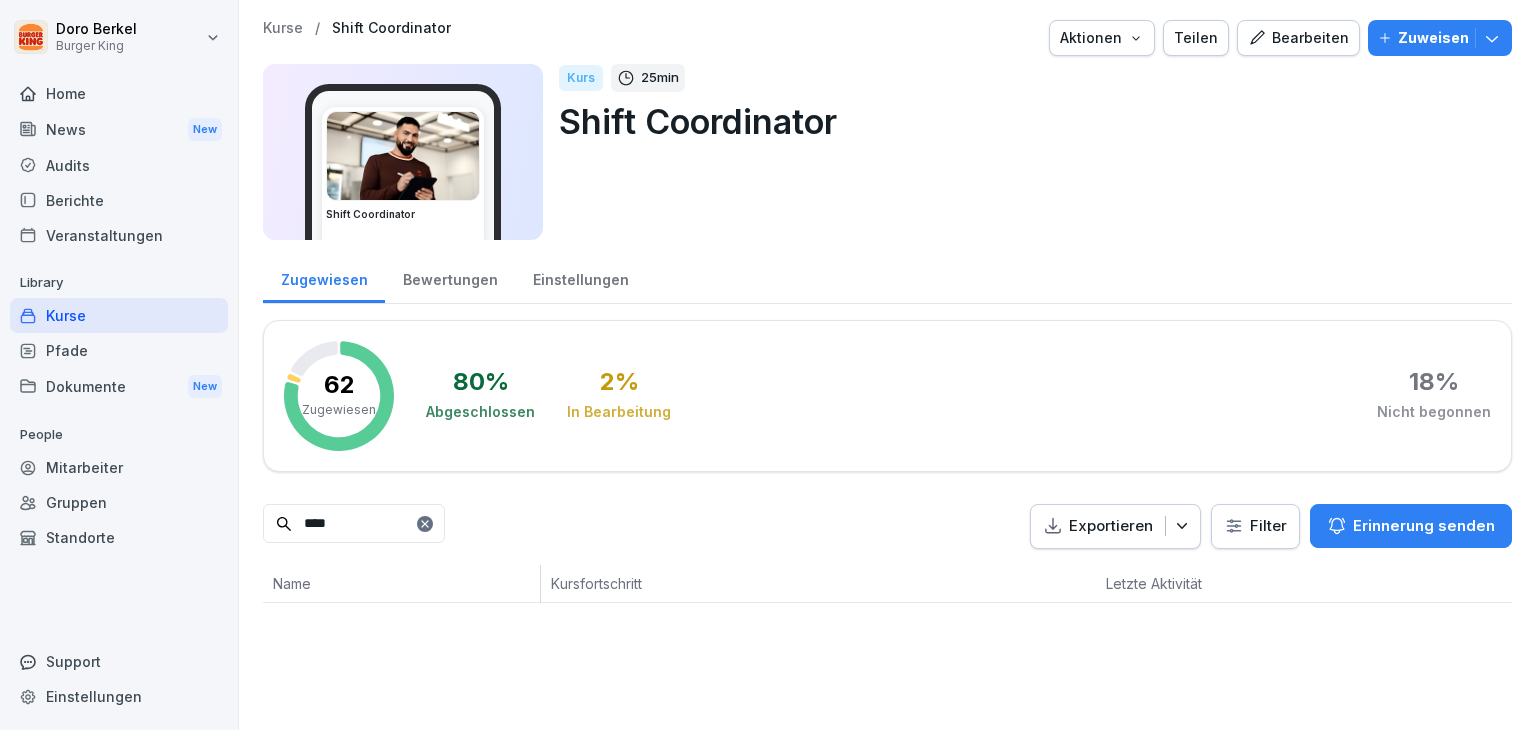 scroll, scrollTop: 0, scrollLeft: 0, axis: both 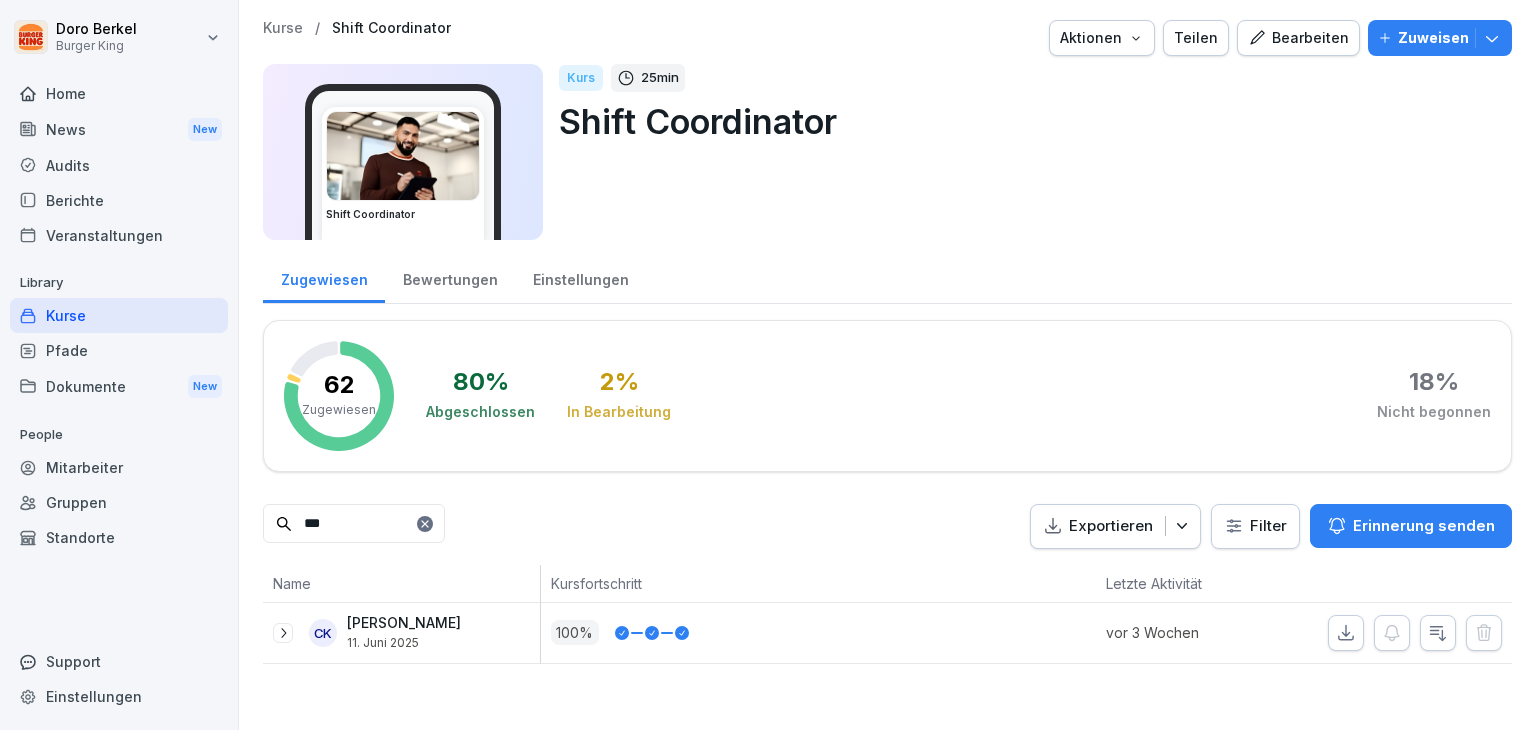type on "***" 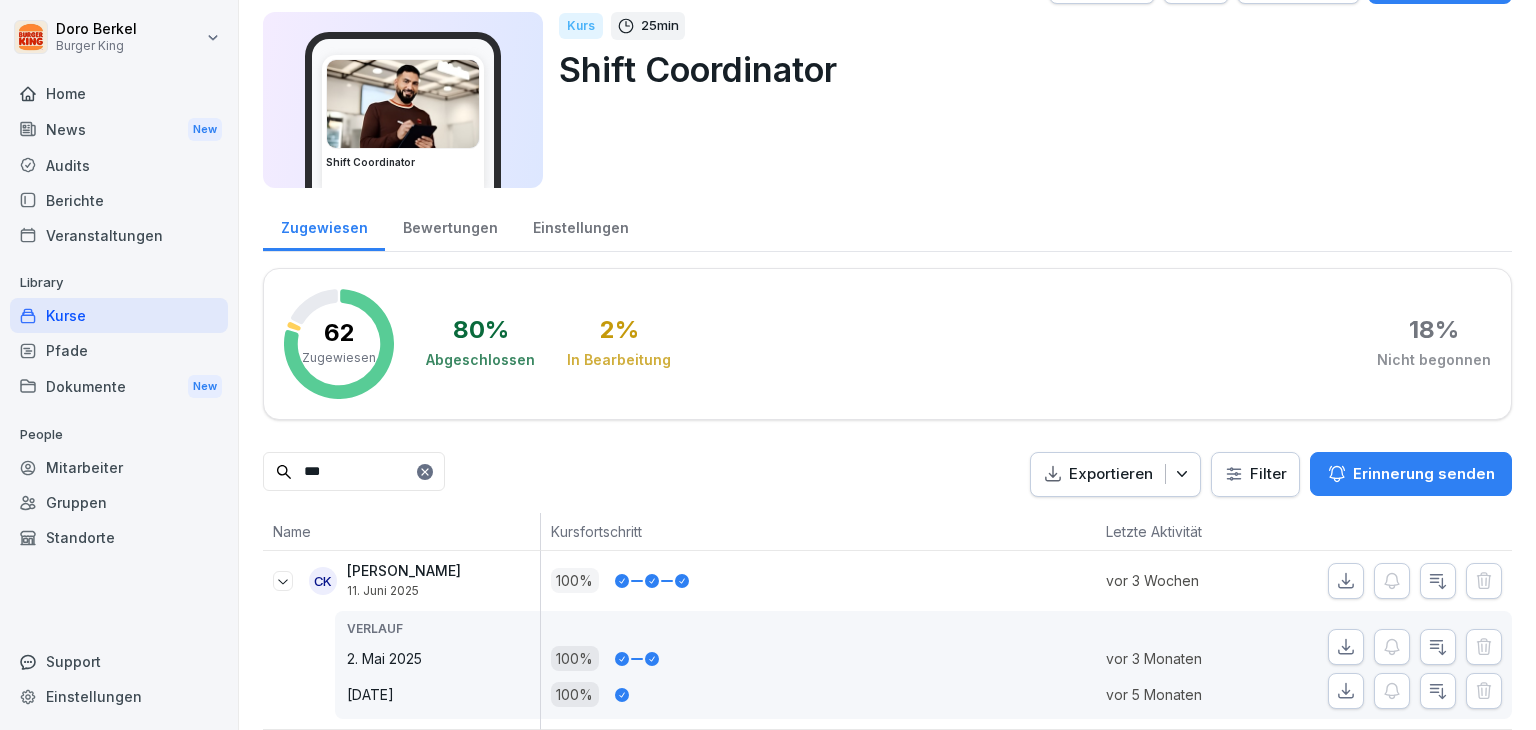 scroll, scrollTop: 100, scrollLeft: 0, axis: vertical 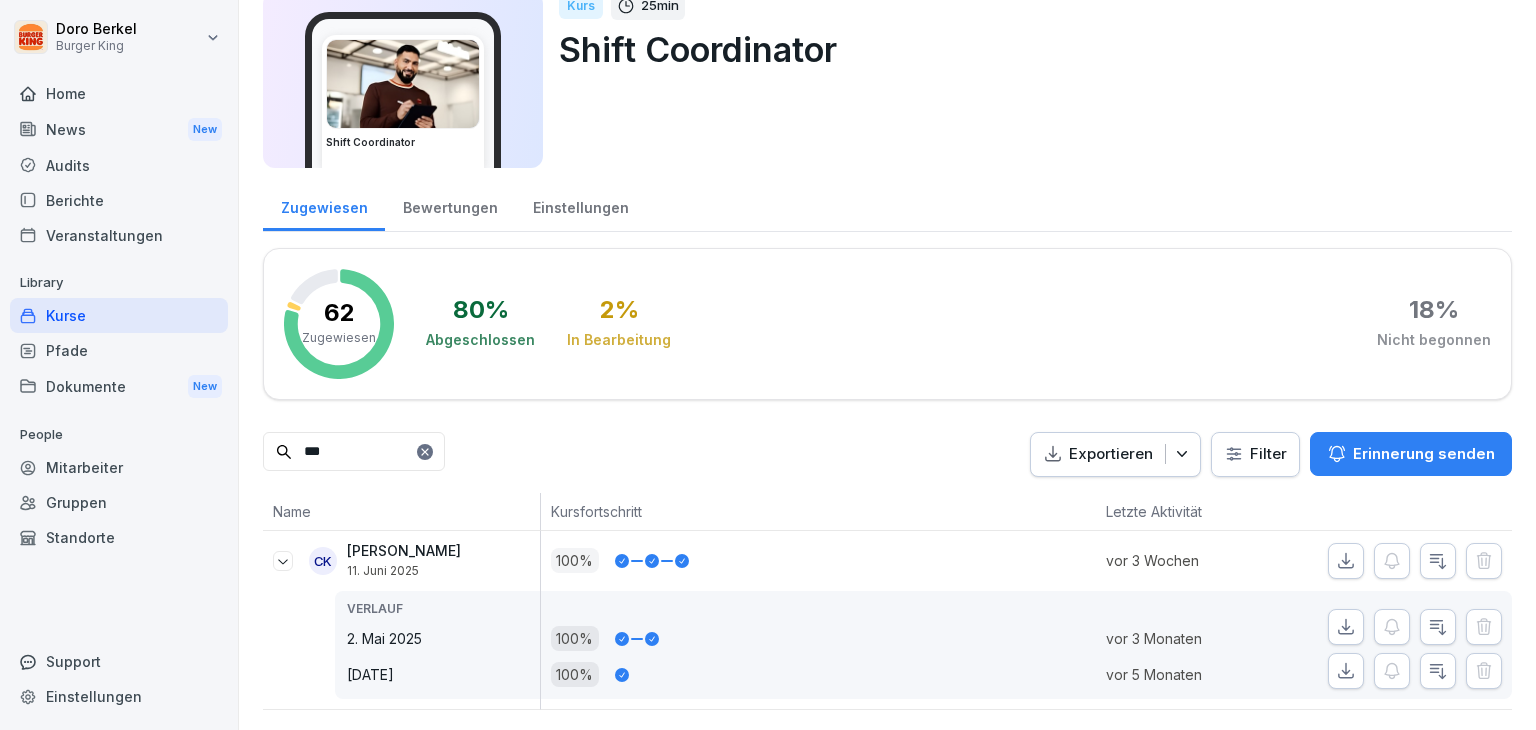 click on "Mitarbeiter" at bounding box center (119, 467) 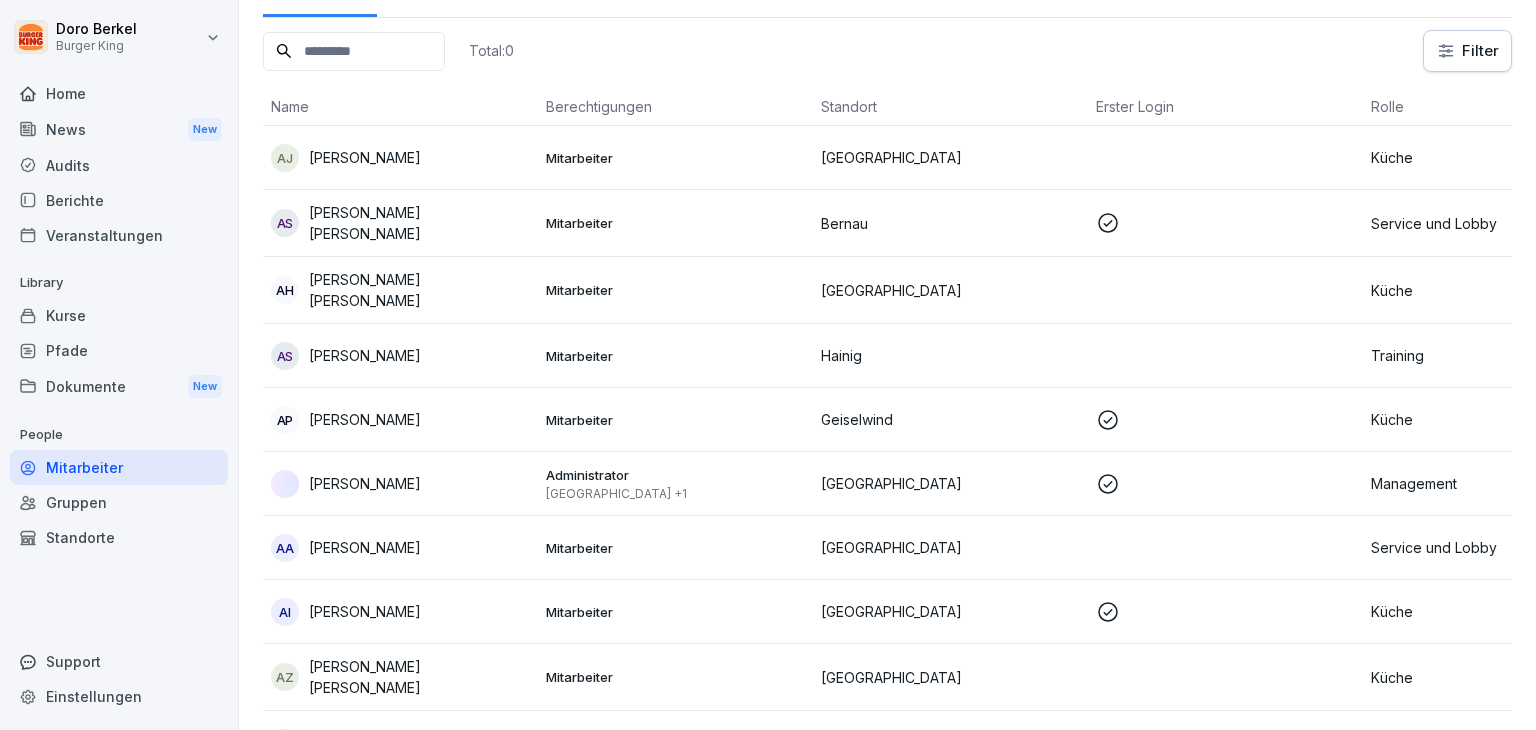 click at bounding box center (354, 51) 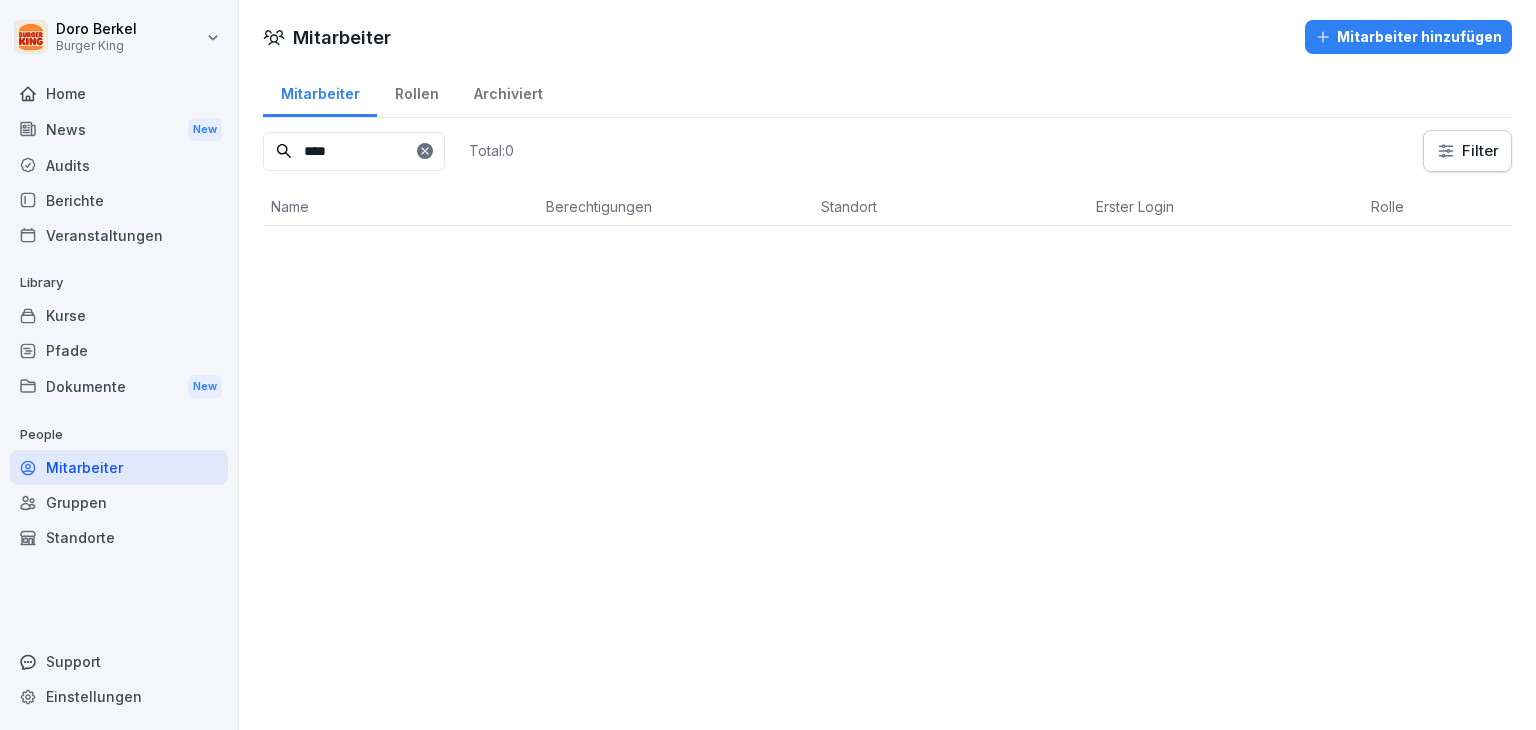 scroll, scrollTop: 0, scrollLeft: 0, axis: both 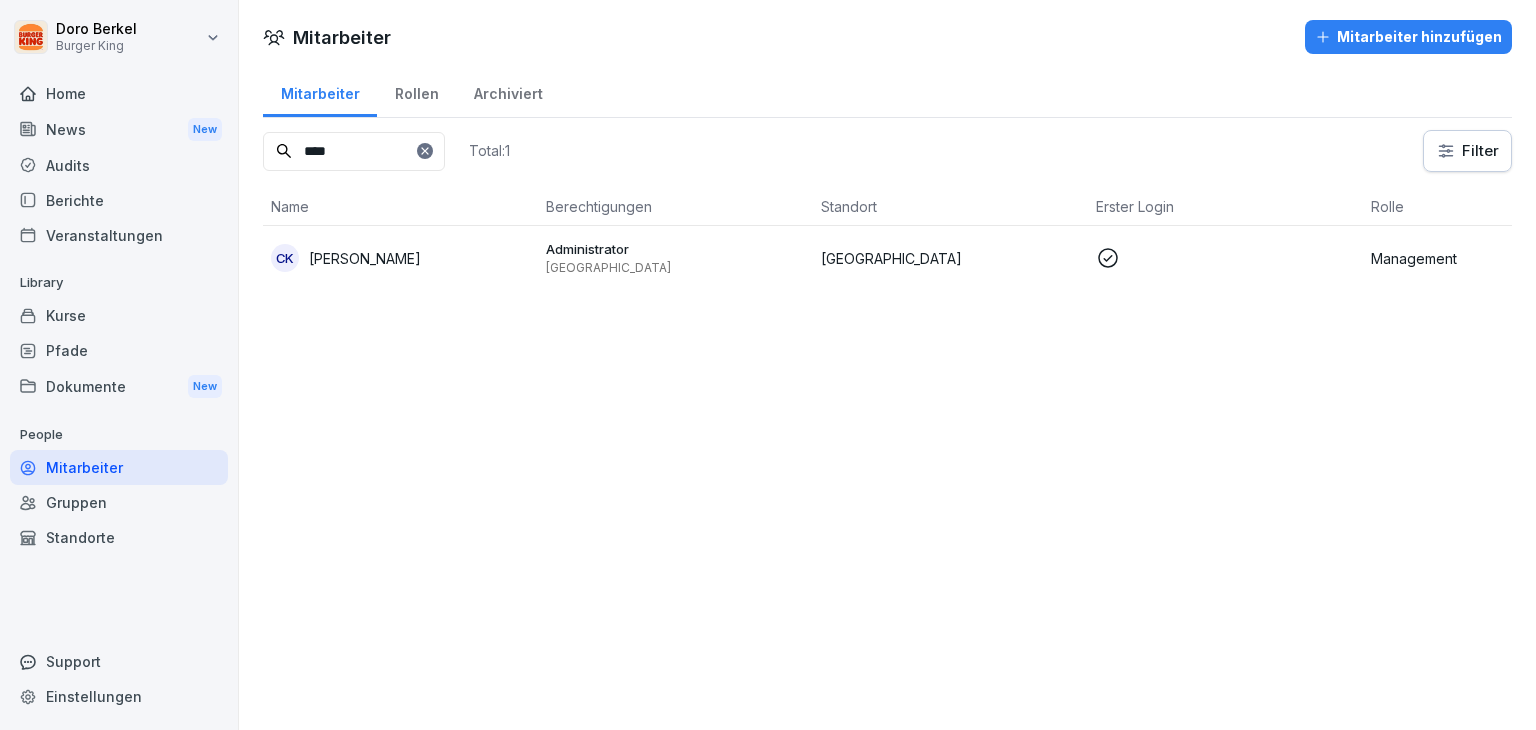 type on "****" 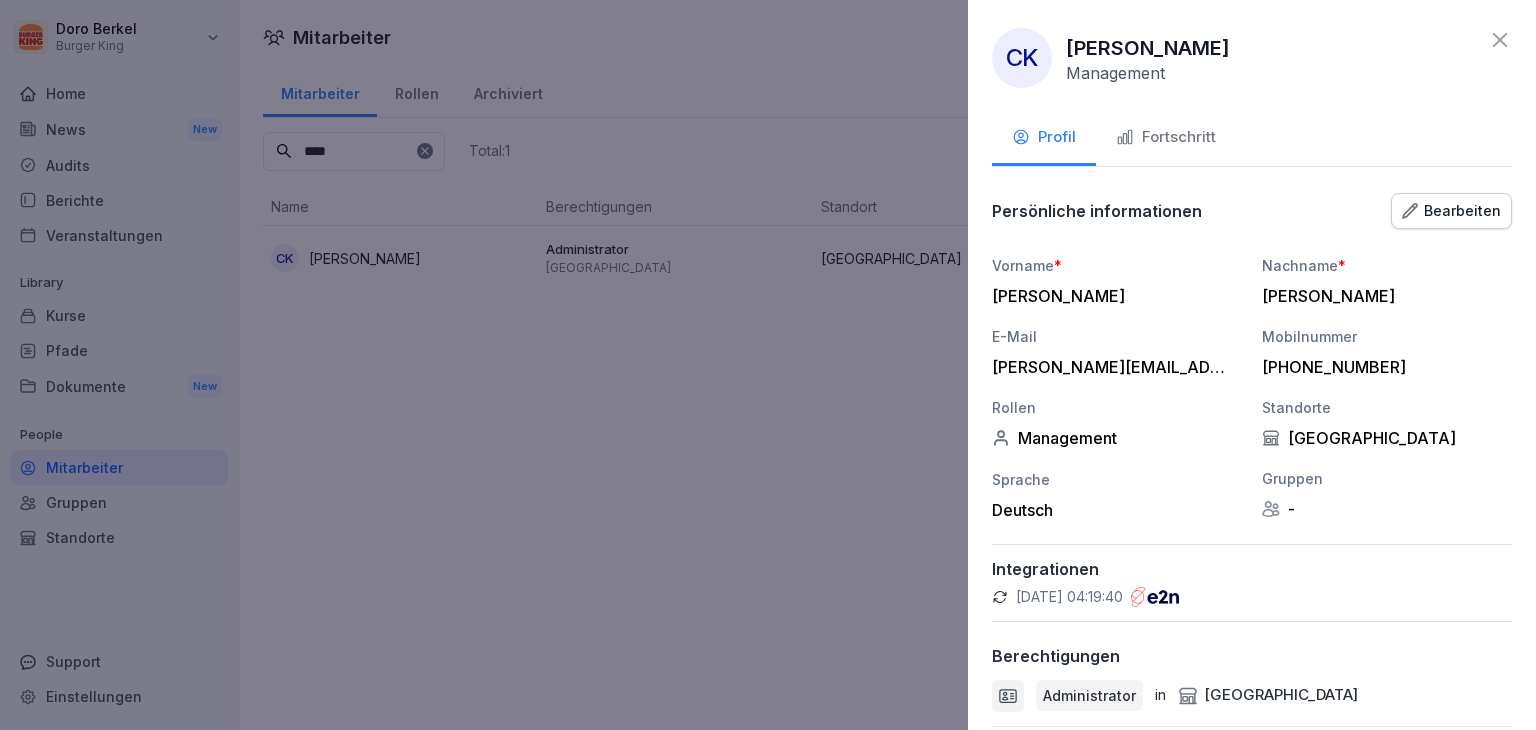 scroll, scrollTop: 132, scrollLeft: 0, axis: vertical 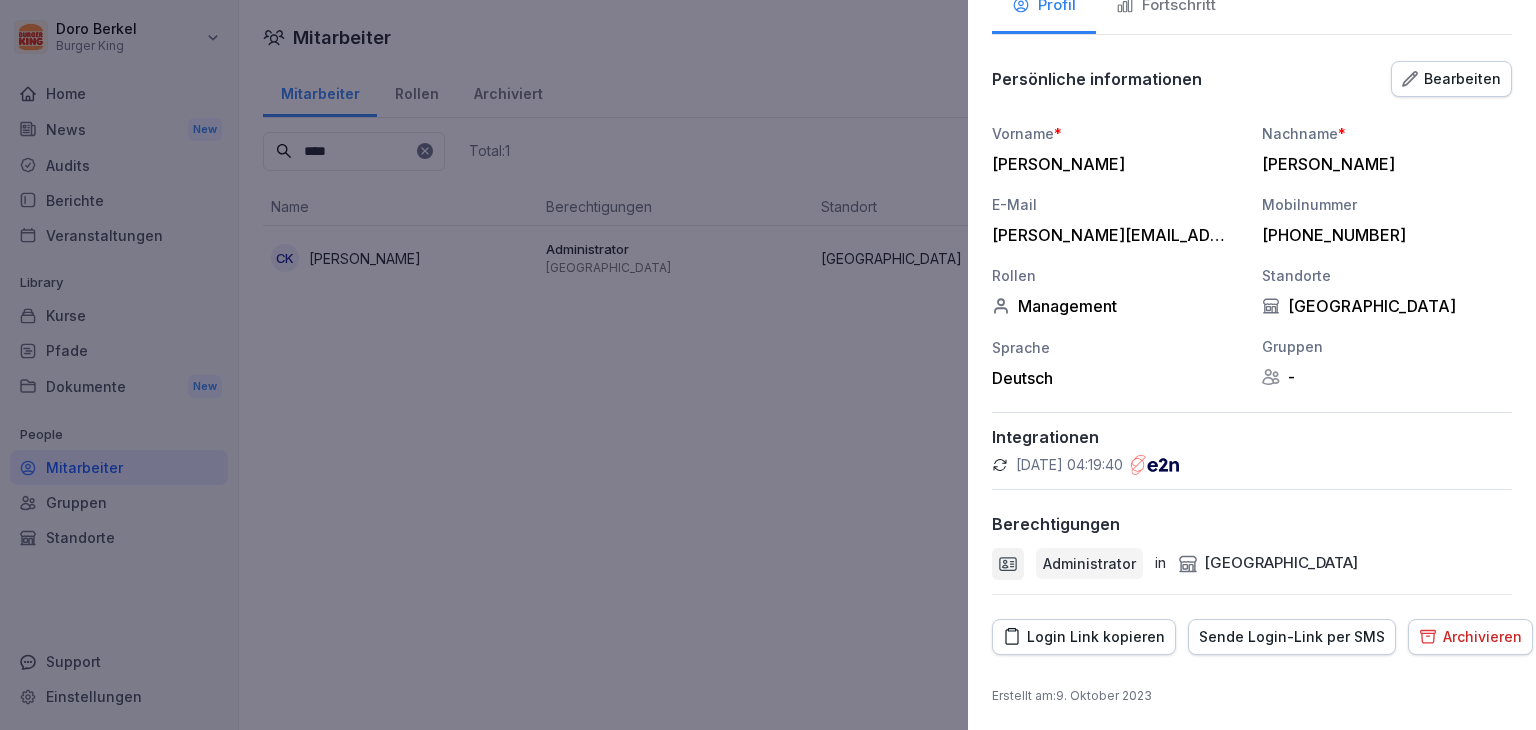 click on "Login Link kopieren" at bounding box center [1084, 637] 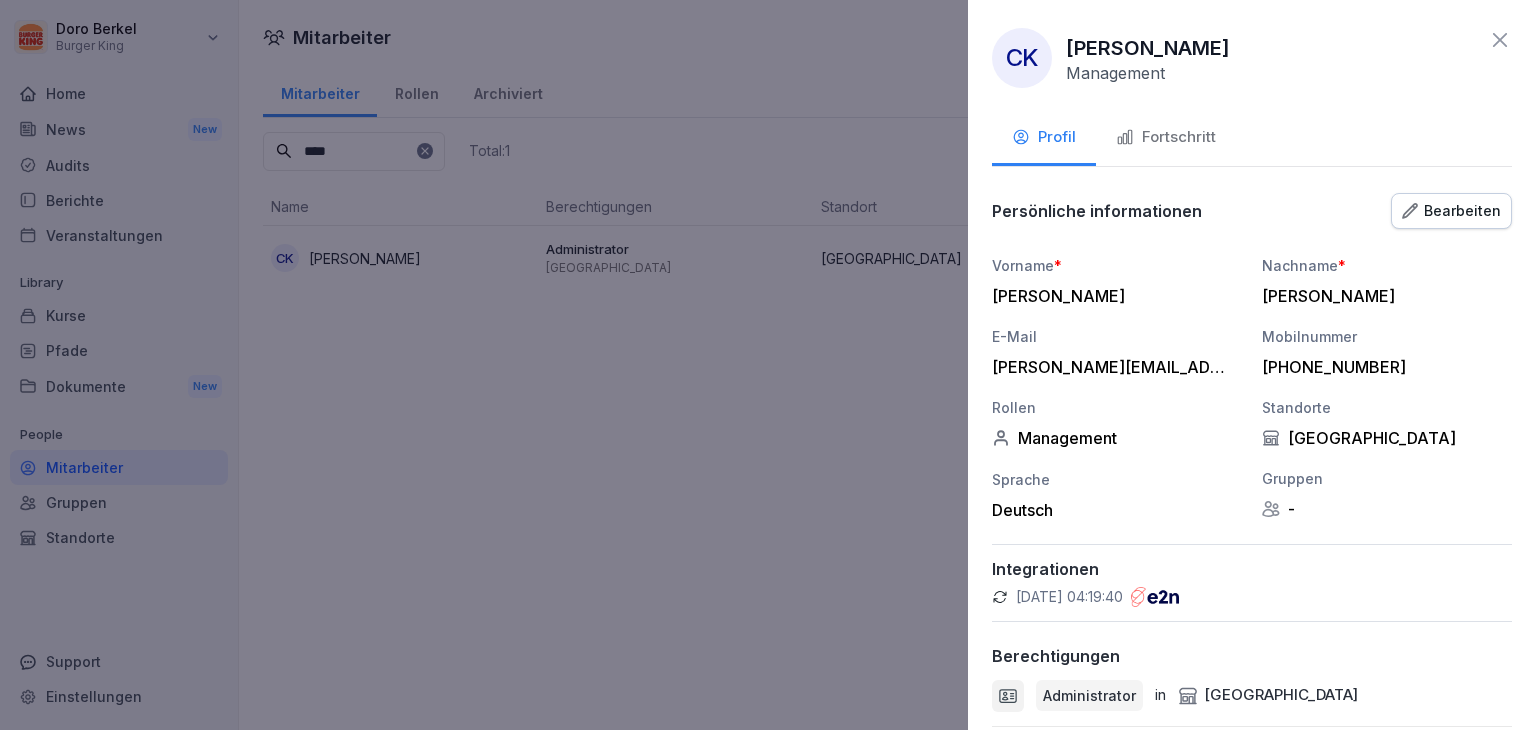 click 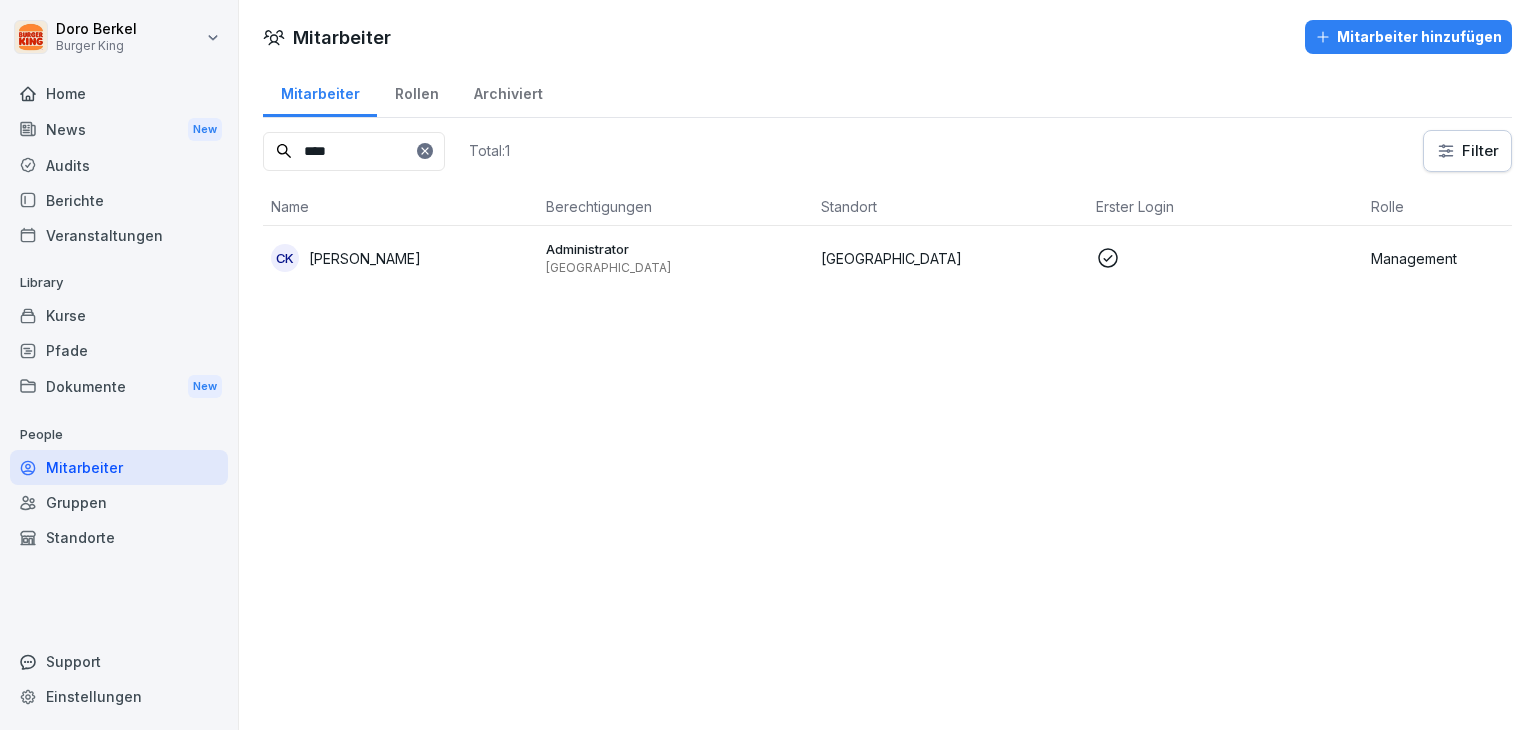 click on "Kurse" at bounding box center (119, 315) 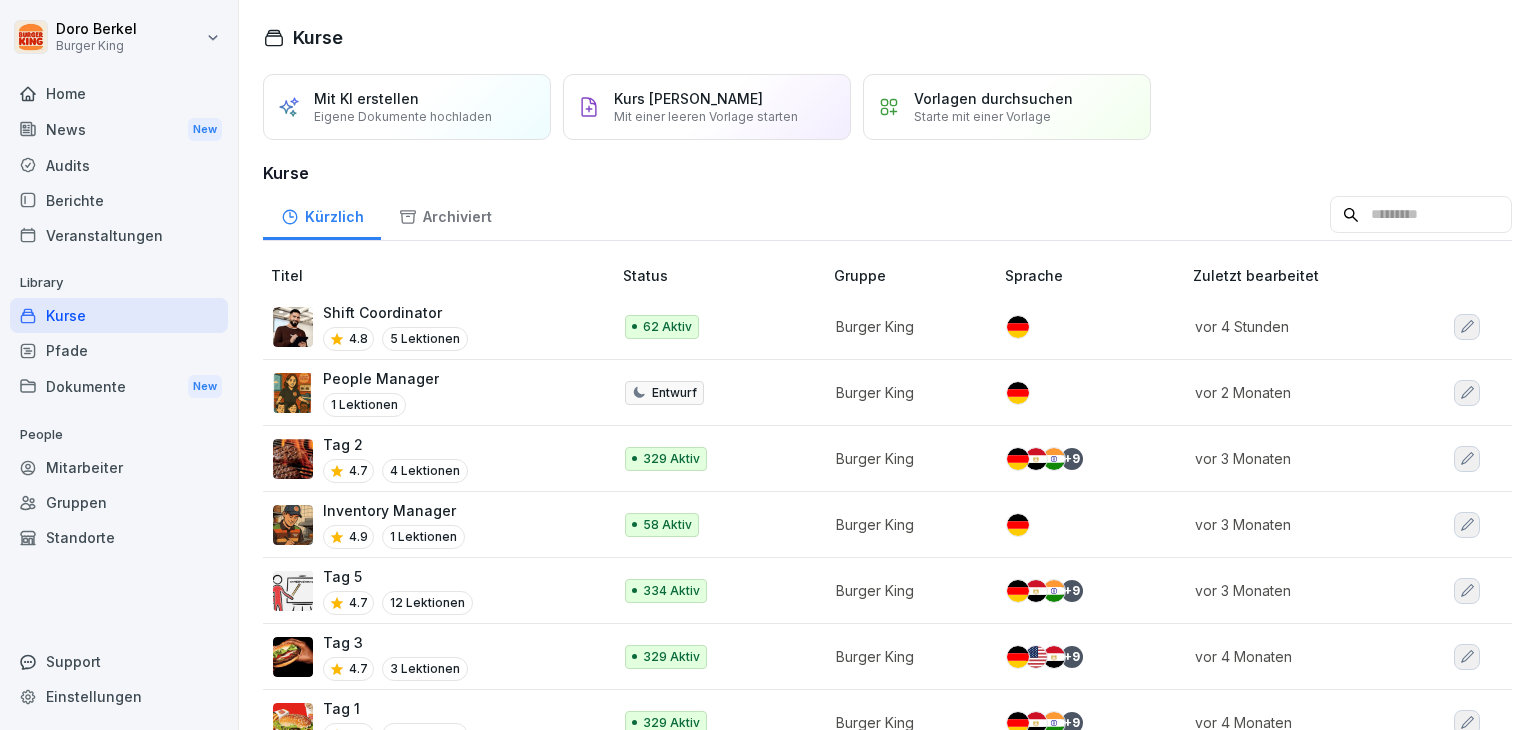 click on "Shift Coordinator" at bounding box center [395, 312] 